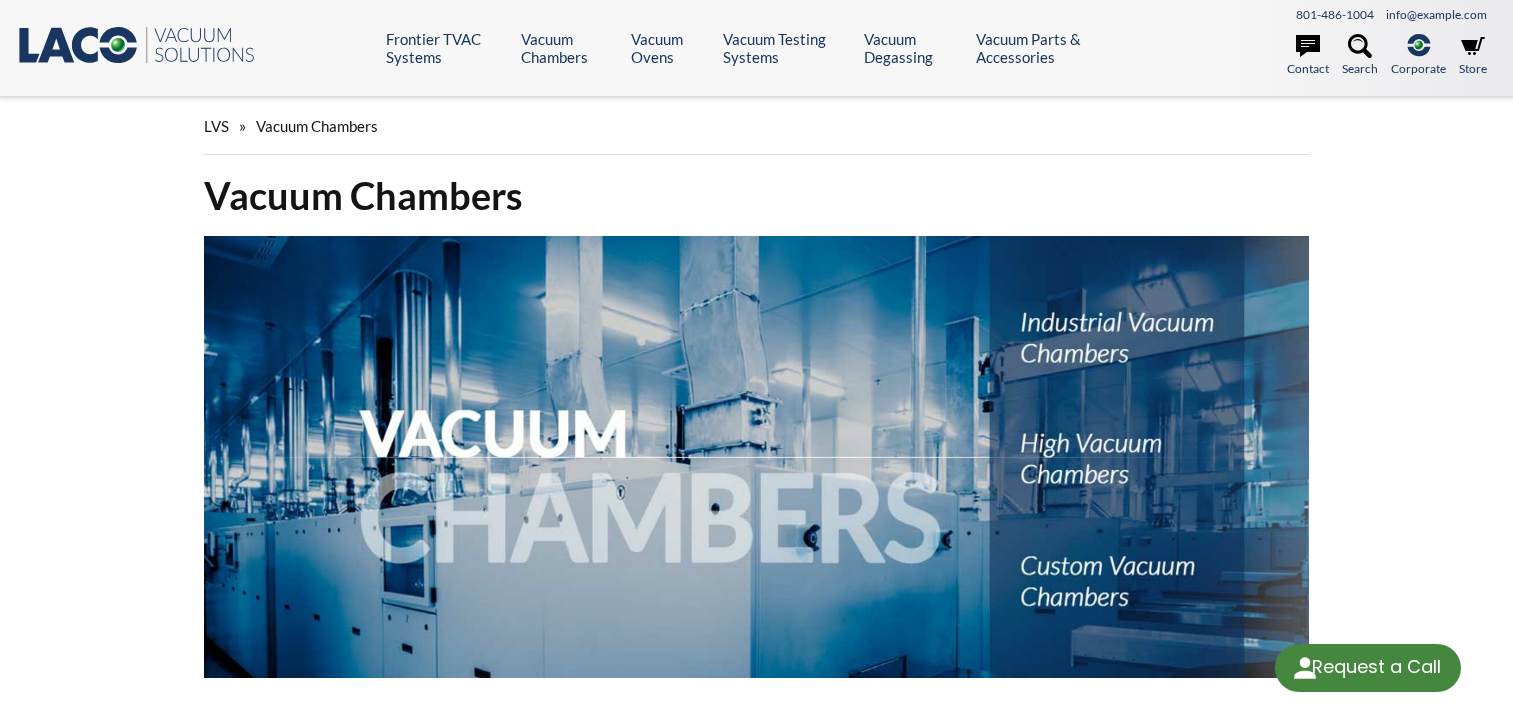 scroll, scrollTop: 0, scrollLeft: 0, axis: both 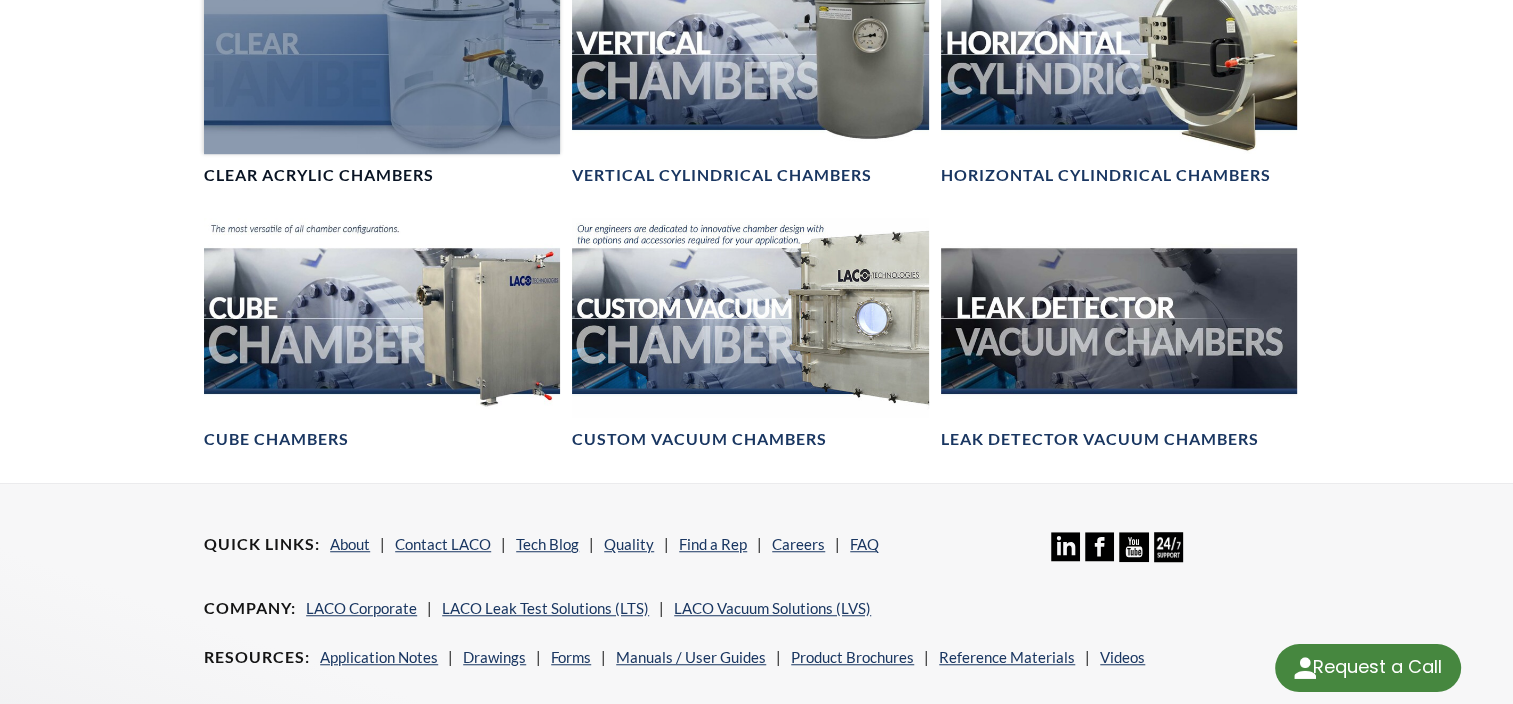 click on "Clear Acrylic Chambers" at bounding box center (319, 175) 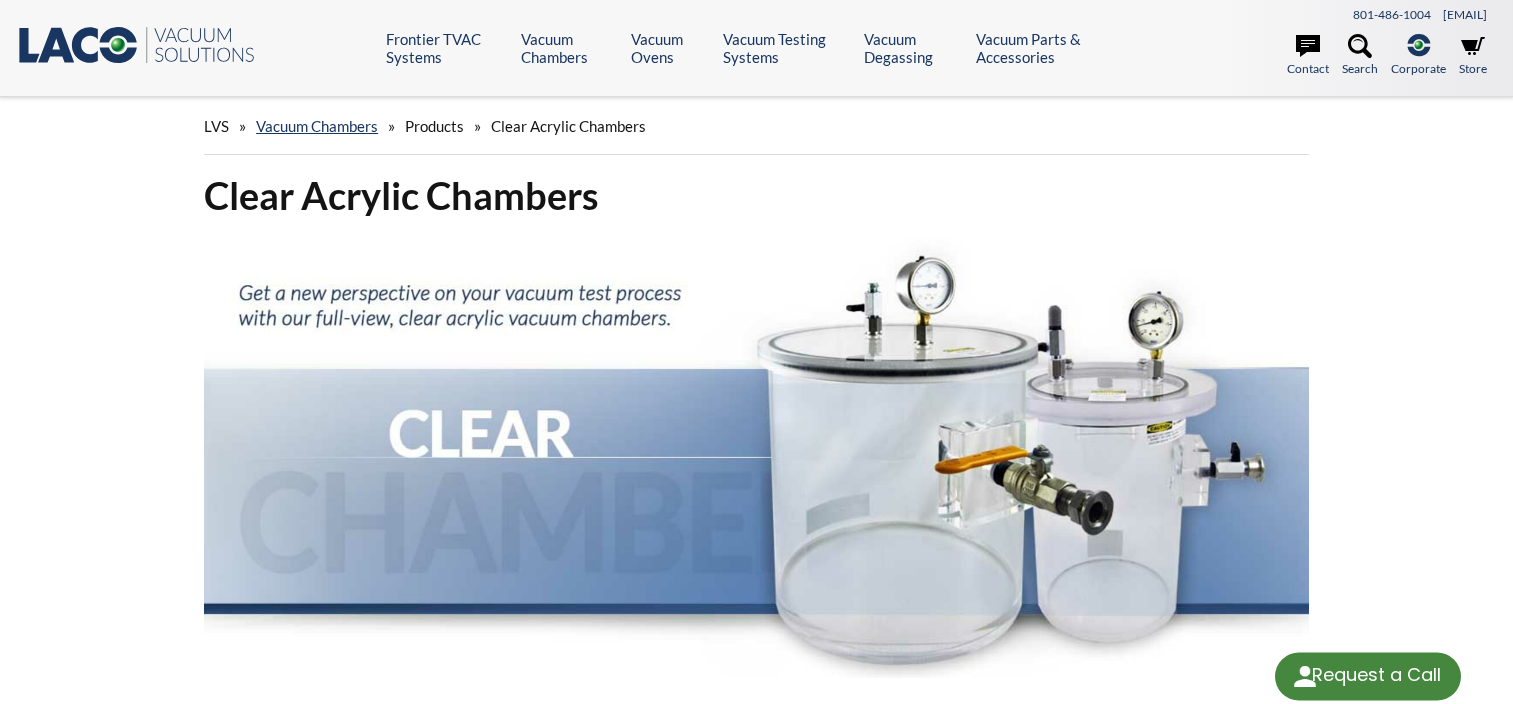 scroll, scrollTop: 0, scrollLeft: 0, axis: both 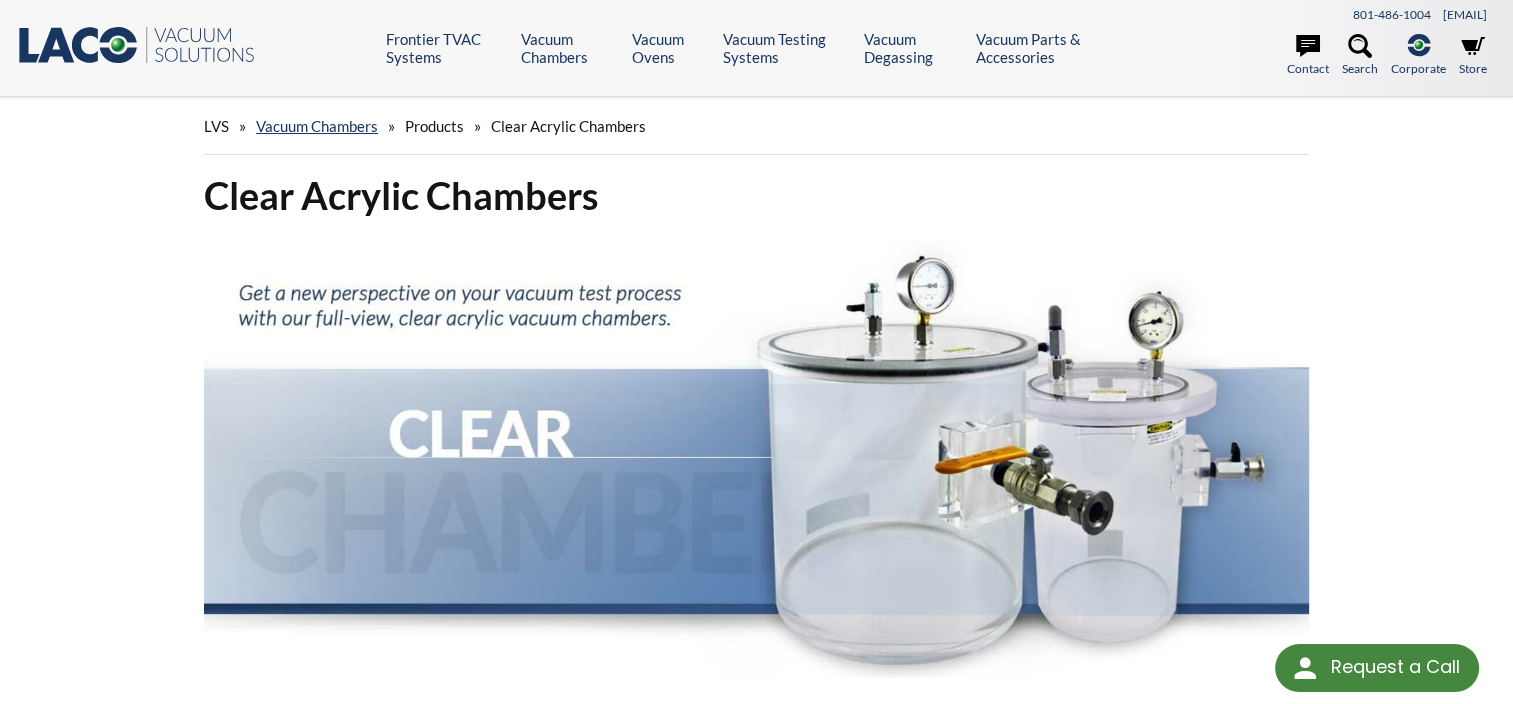 select 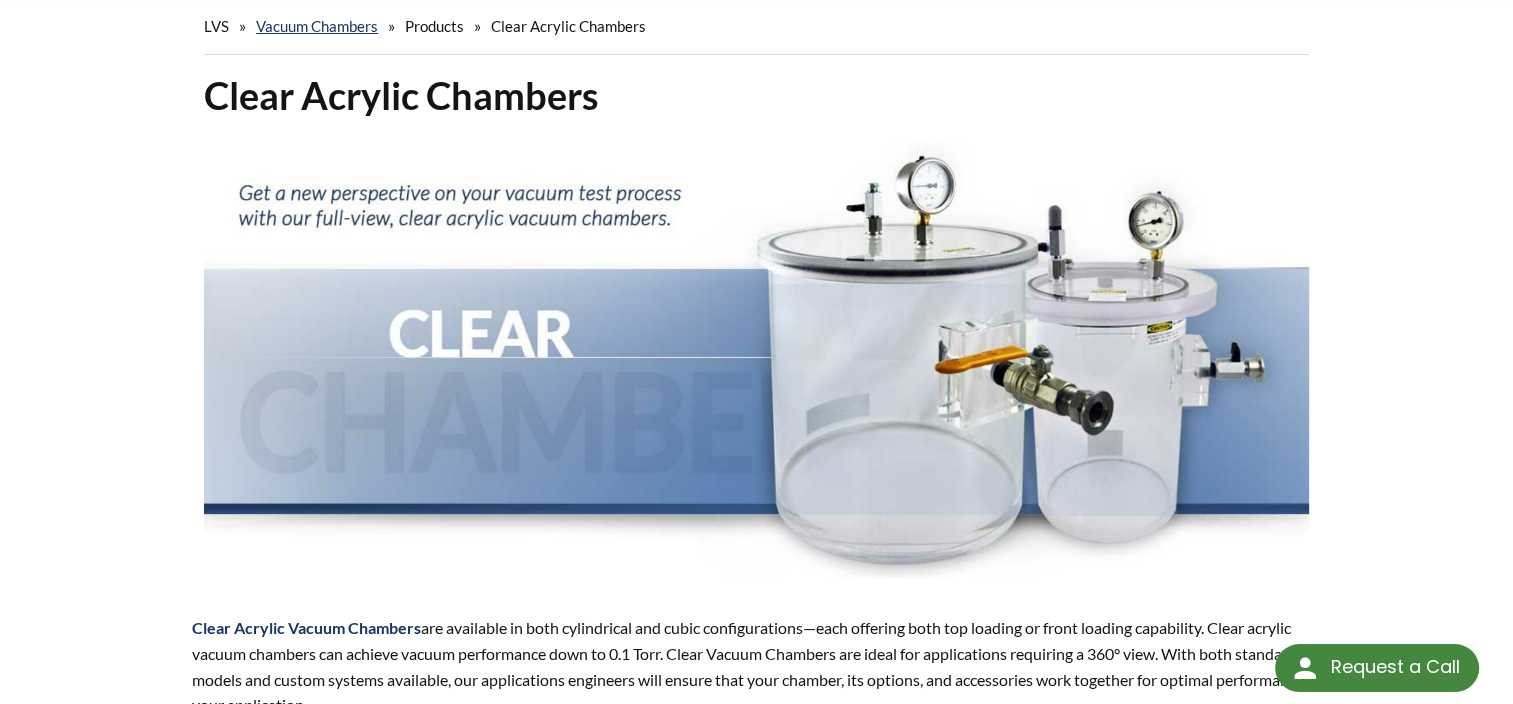 scroll, scrollTop: 0, scrollLeft: 0, axis: both 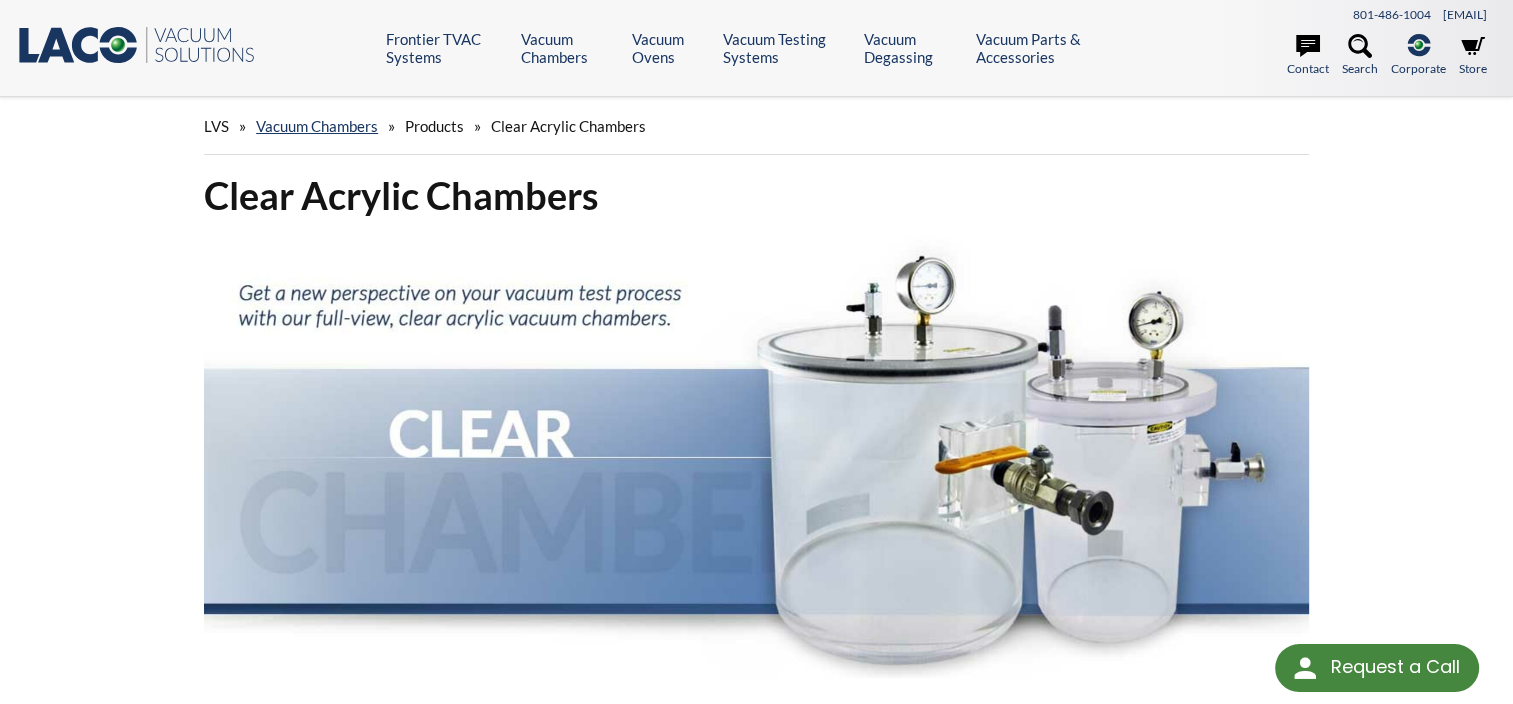 click on "Products" at bounding box center (434, 126) 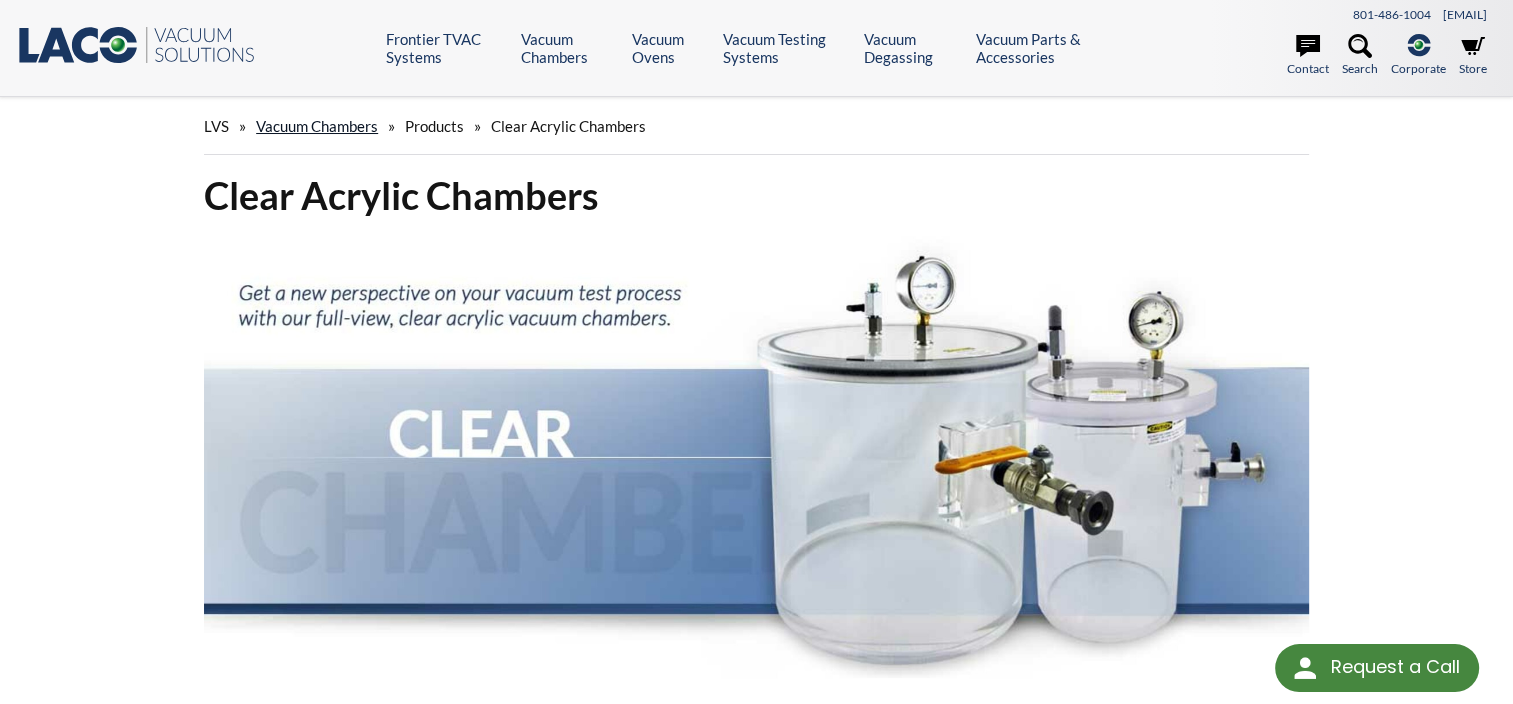click on "Vacuum Chambers" at bounding box center (317, 126) 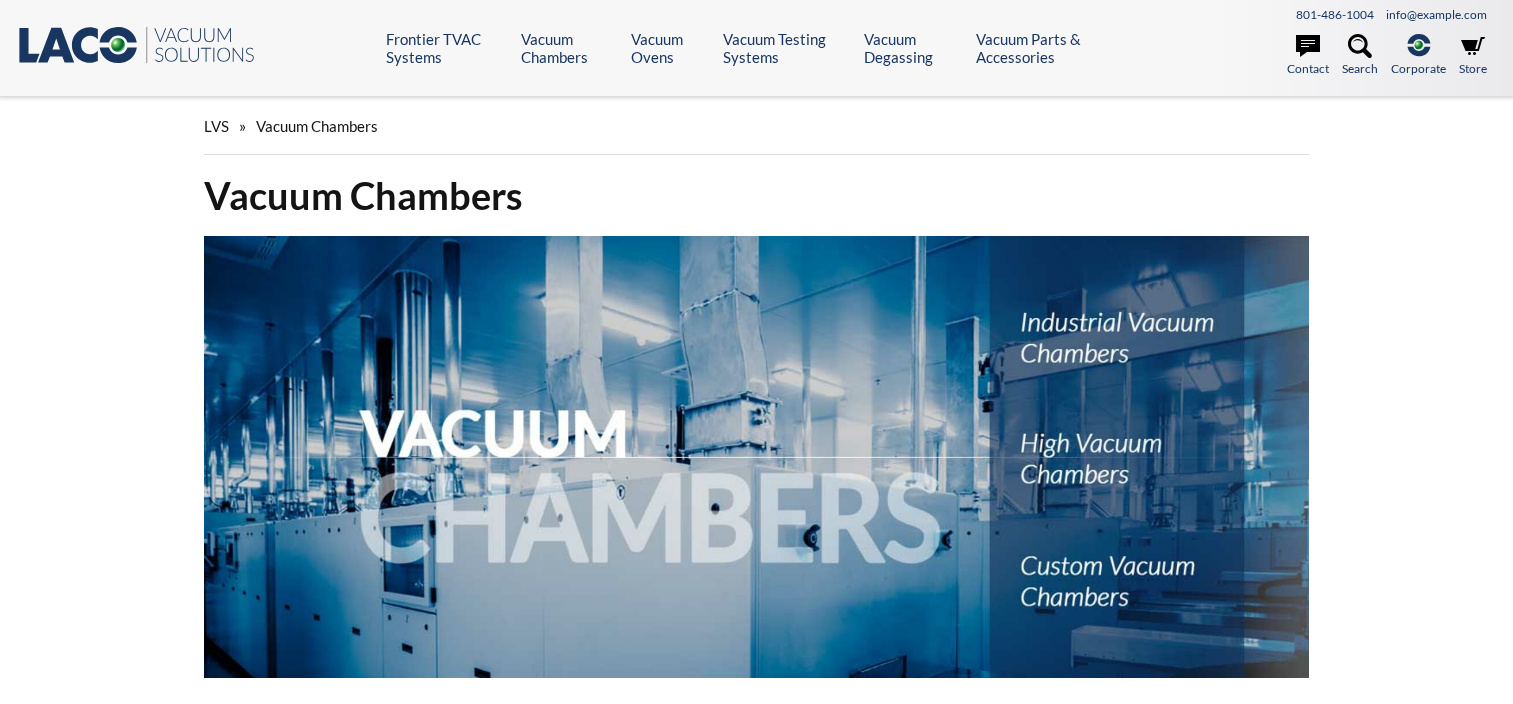 scroll, scrollTop: 0, scrollLeft: 0, axis: both 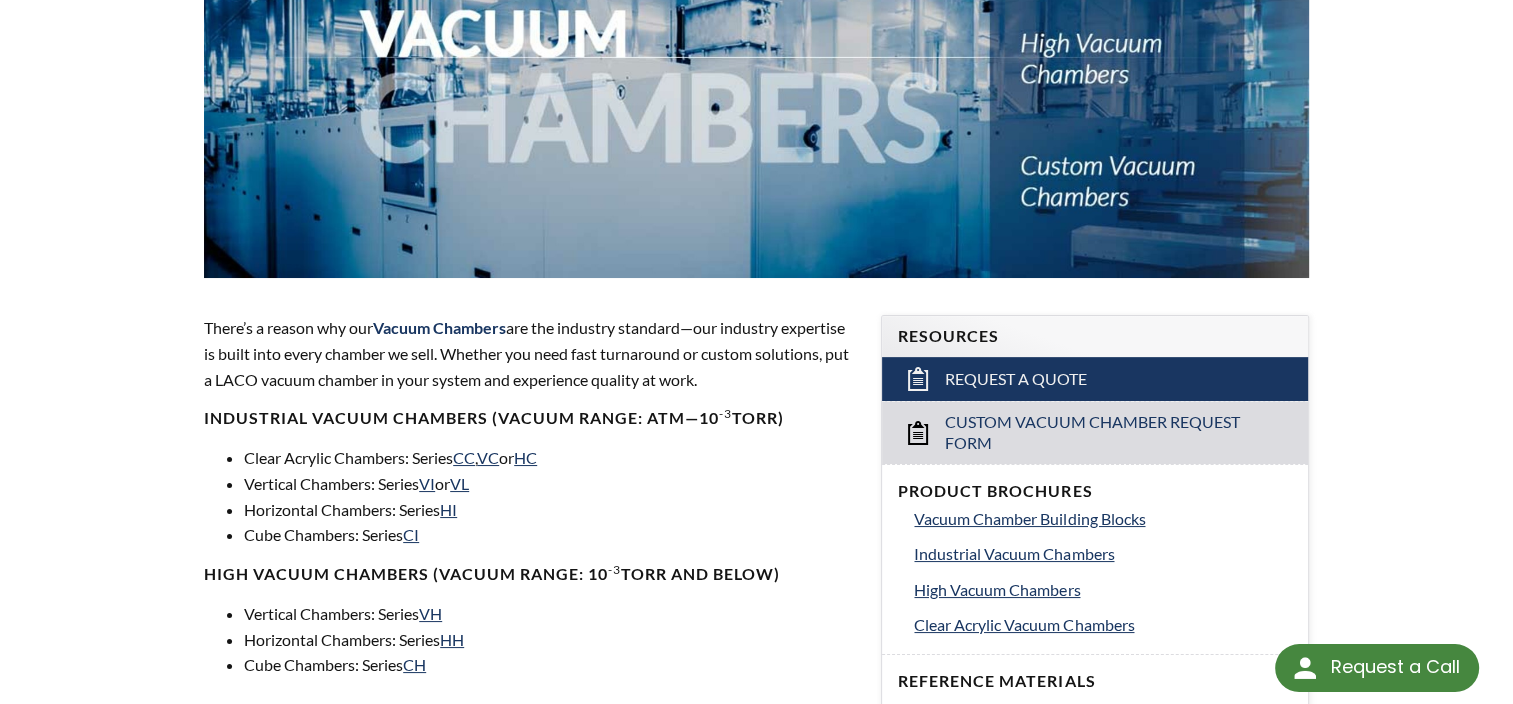 select 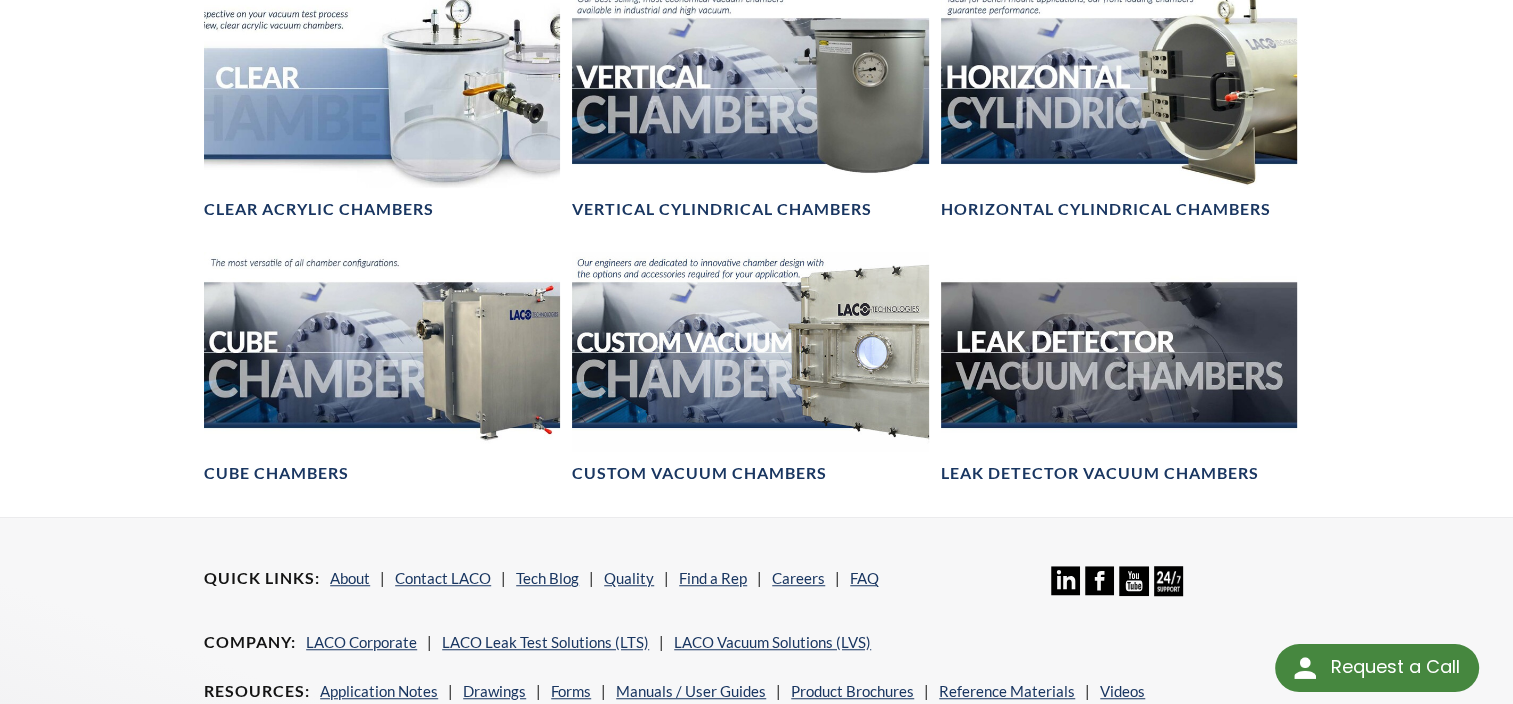 scroll, scrollTop: 1300, scrollLeft: 0, axis: vertical 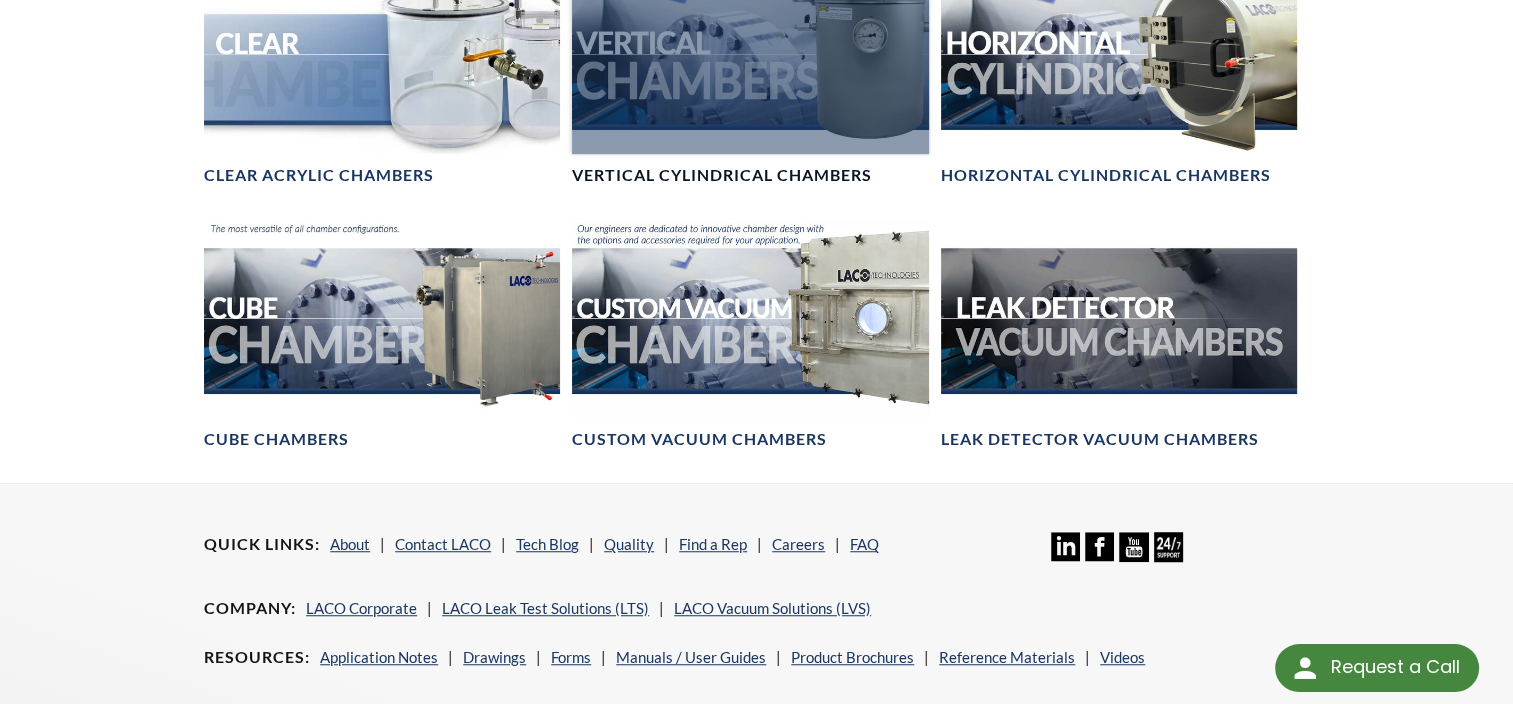 click on "Vertical Cylindrical Chambers" at bounding box center (722, 175) 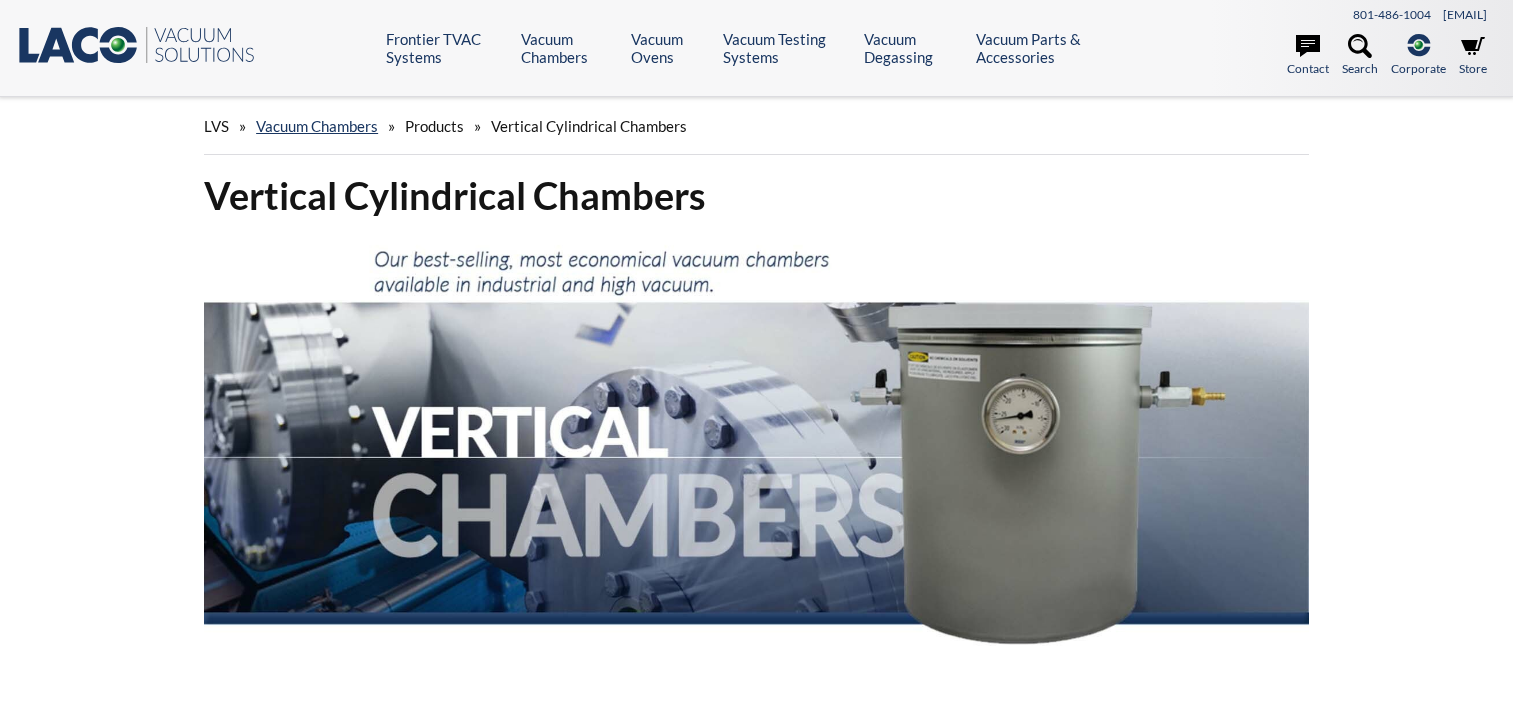 scroll, scrollTop: 0, scrollLeft: 0, axis: both 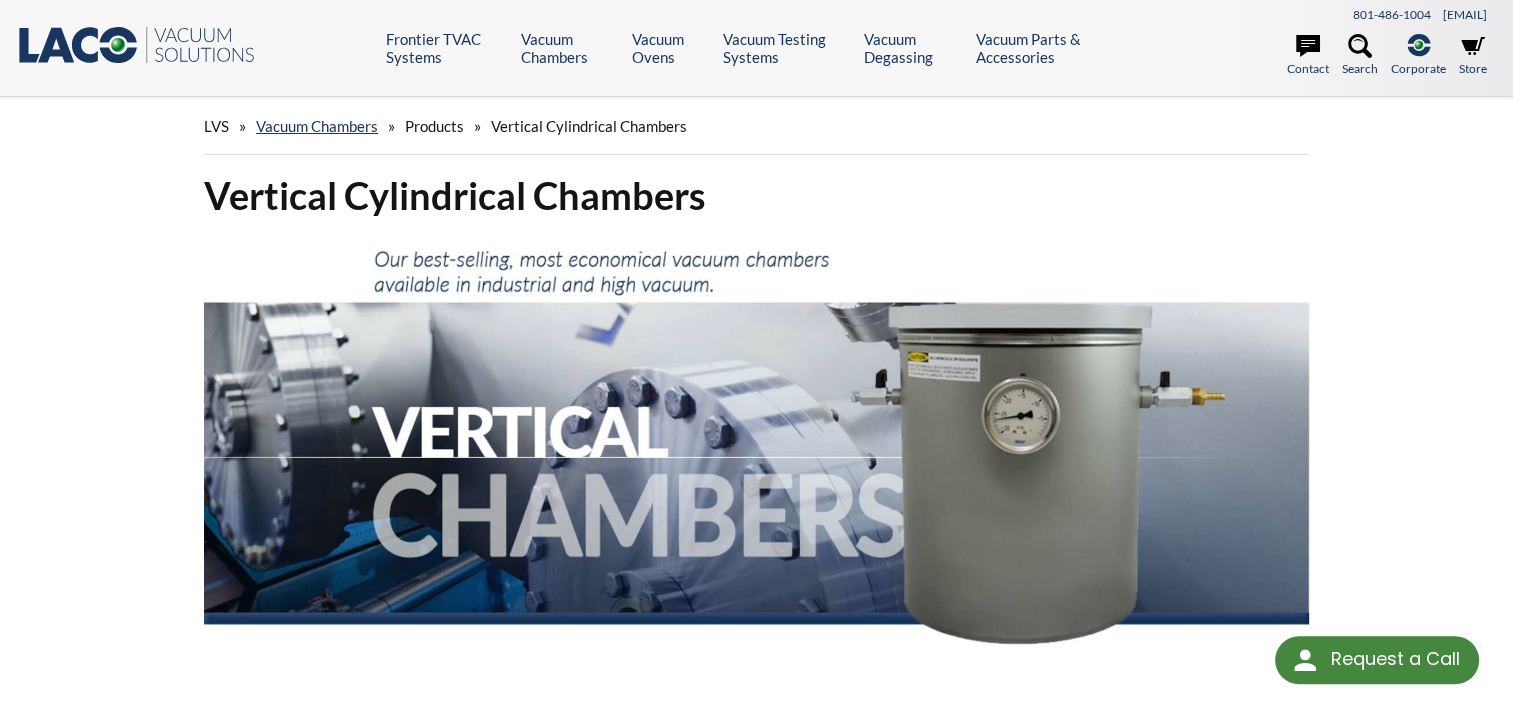 select 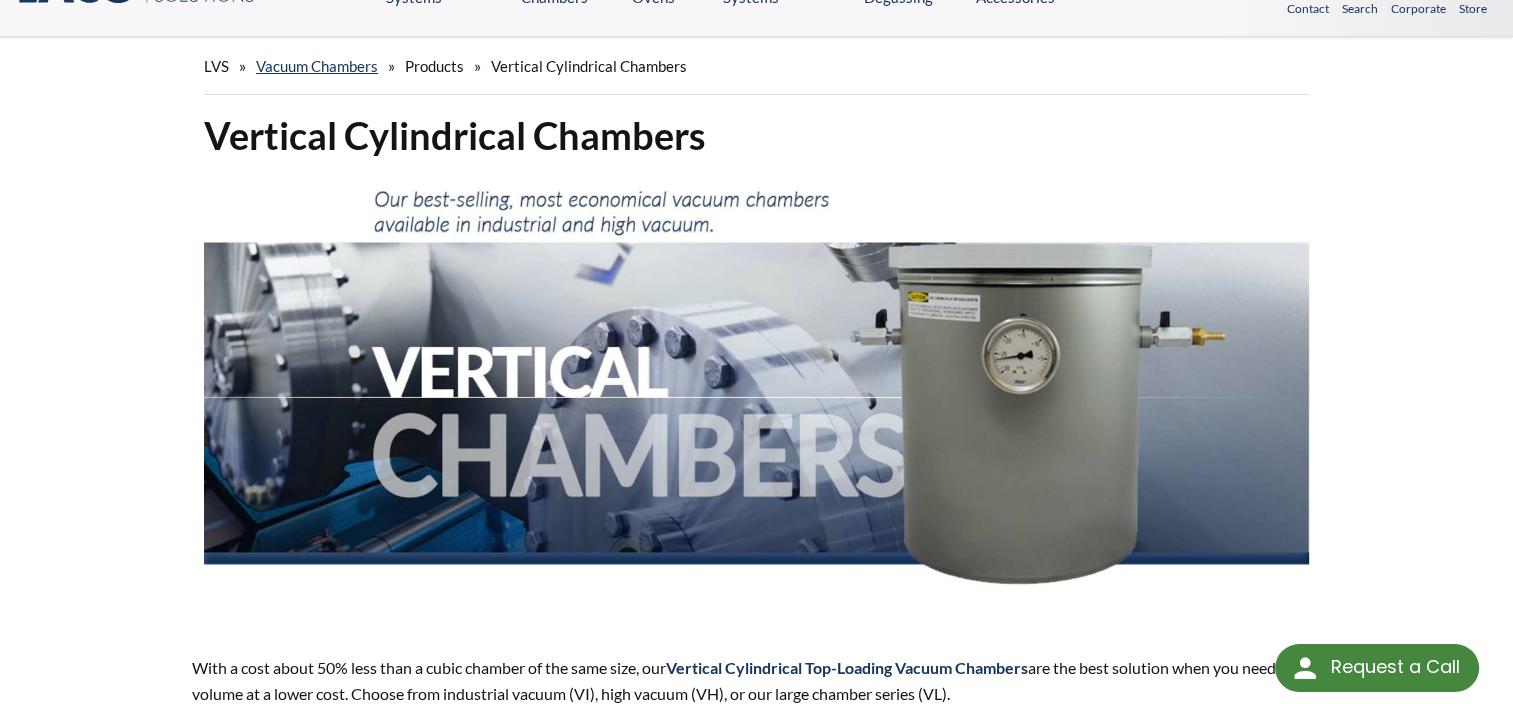 scroll, scrollTop: 0, scrollLeft: 0, axis: both 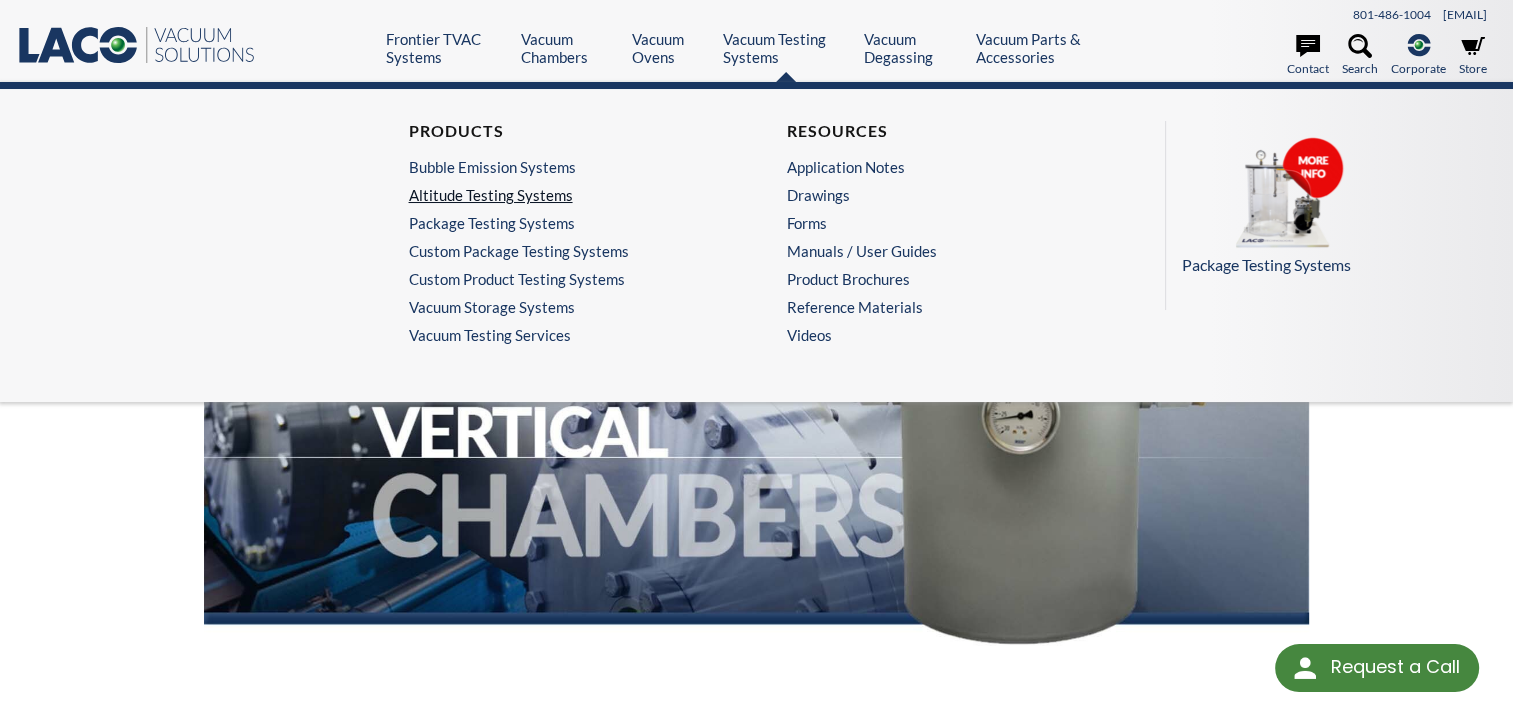 click on "Altitude Testing Systems" at bounding box center [563, 195] 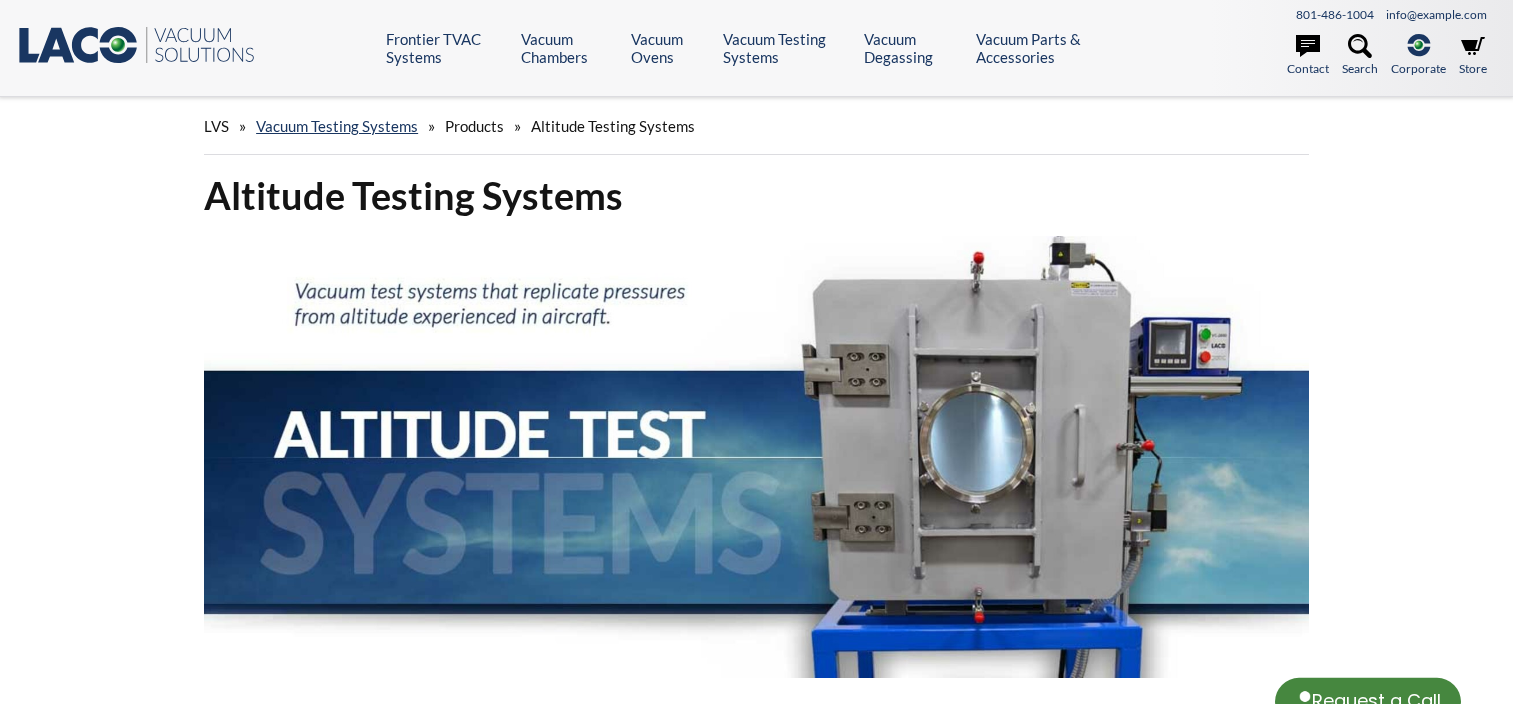 scroll, scrollTop: 0, scrollLeft: 0, axis: both 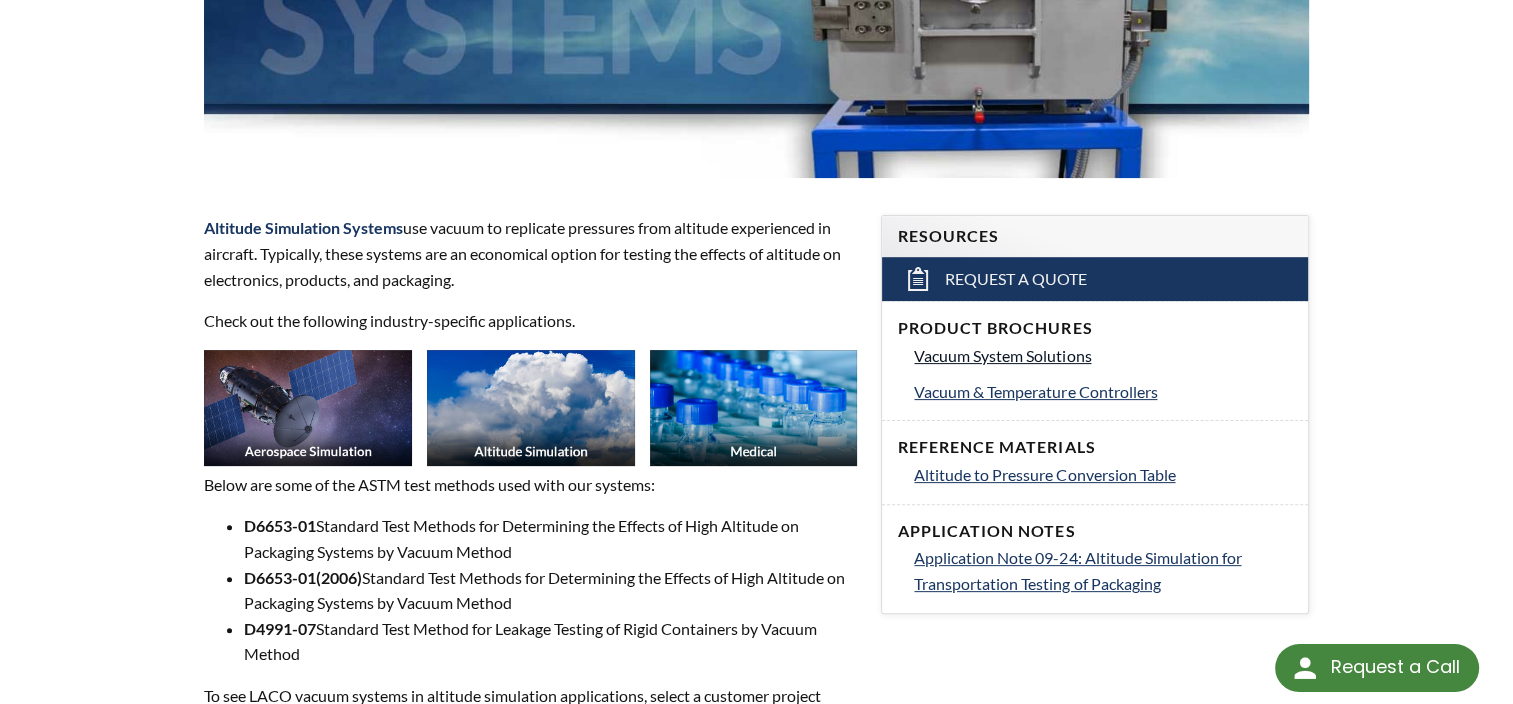 click on "Vacuum System Solutions" at bounding box center (1002, 355) 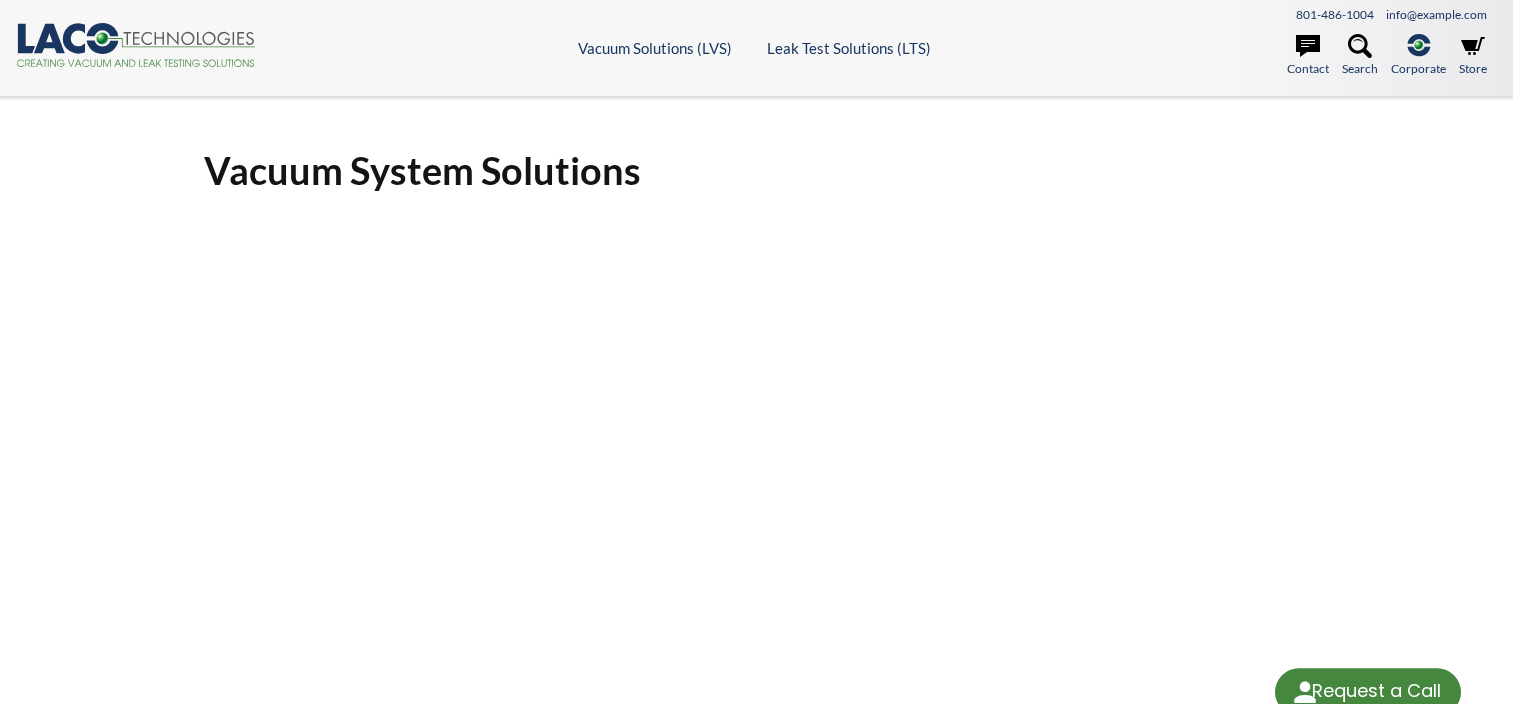 scroll, scrollTop: 0, scrollLeft: 0, axis: both 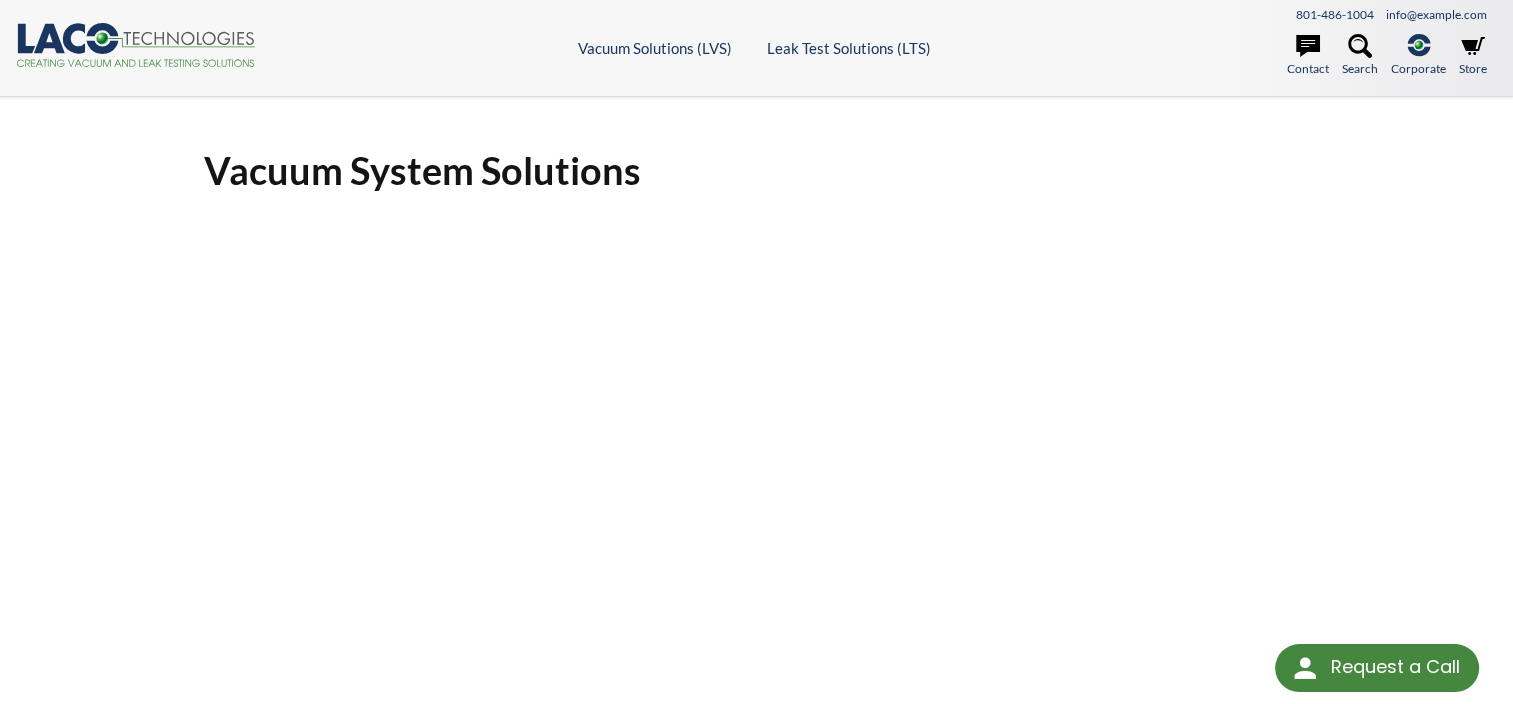 select 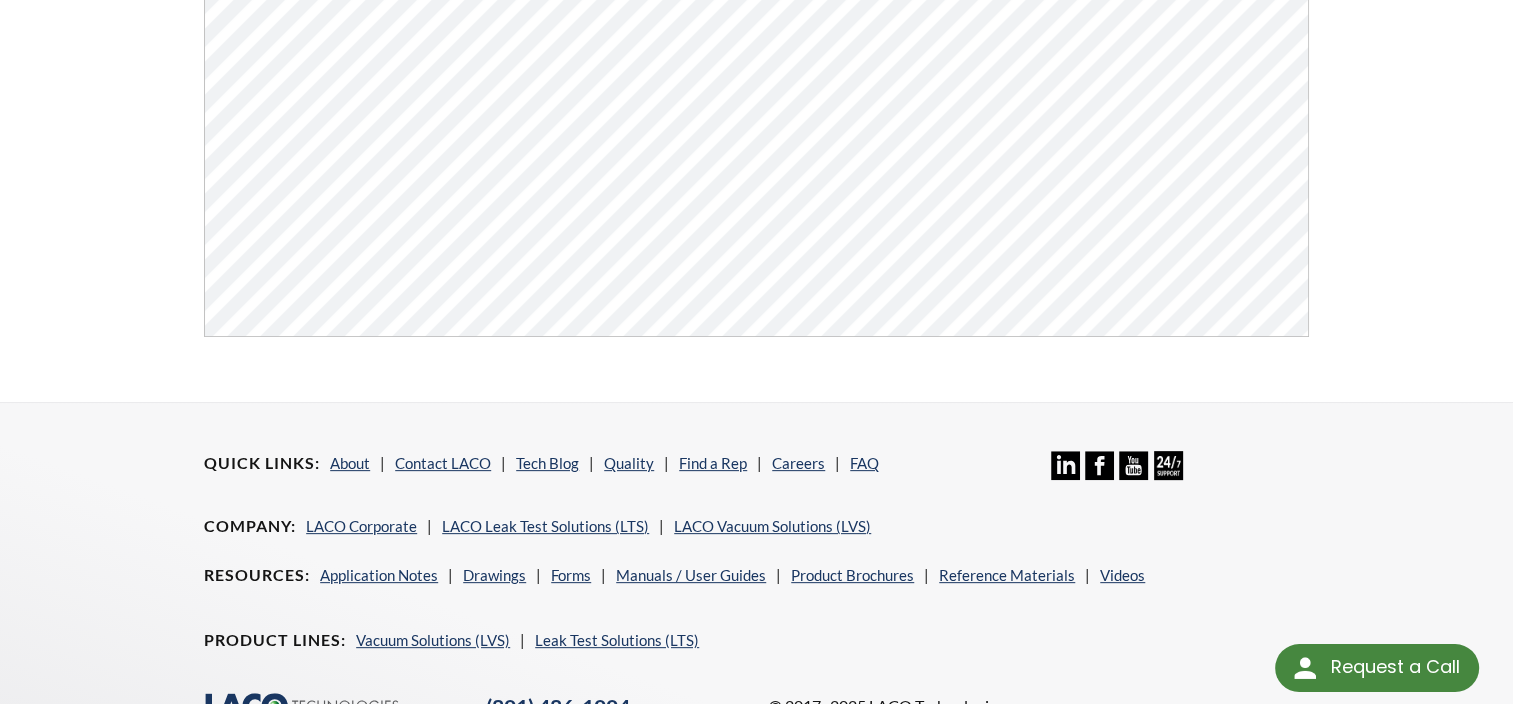scroll, scrollTop: 756, scrollLeft: 0, axis: vertical 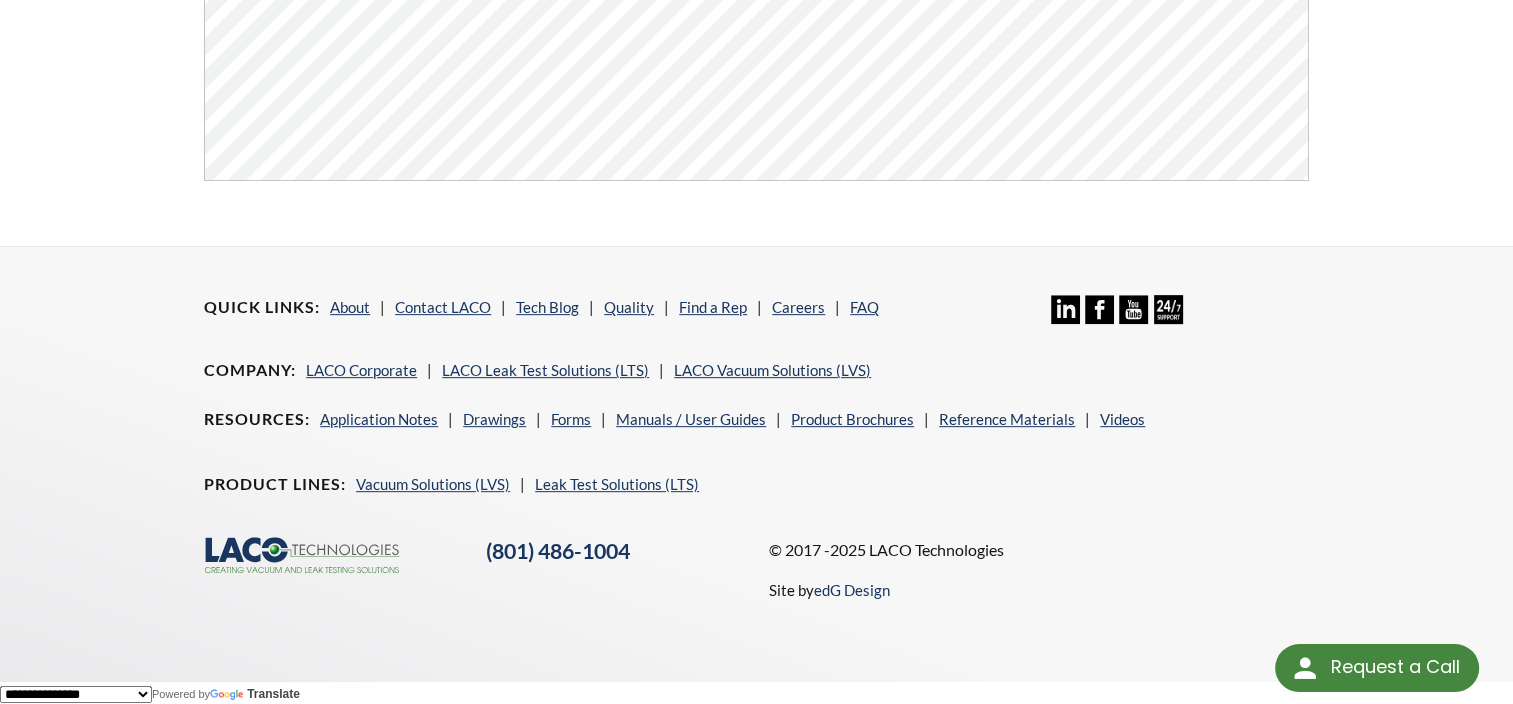 click on "Vacuum System Solutions
Click Here To Download" at bounding box center [756, -207] 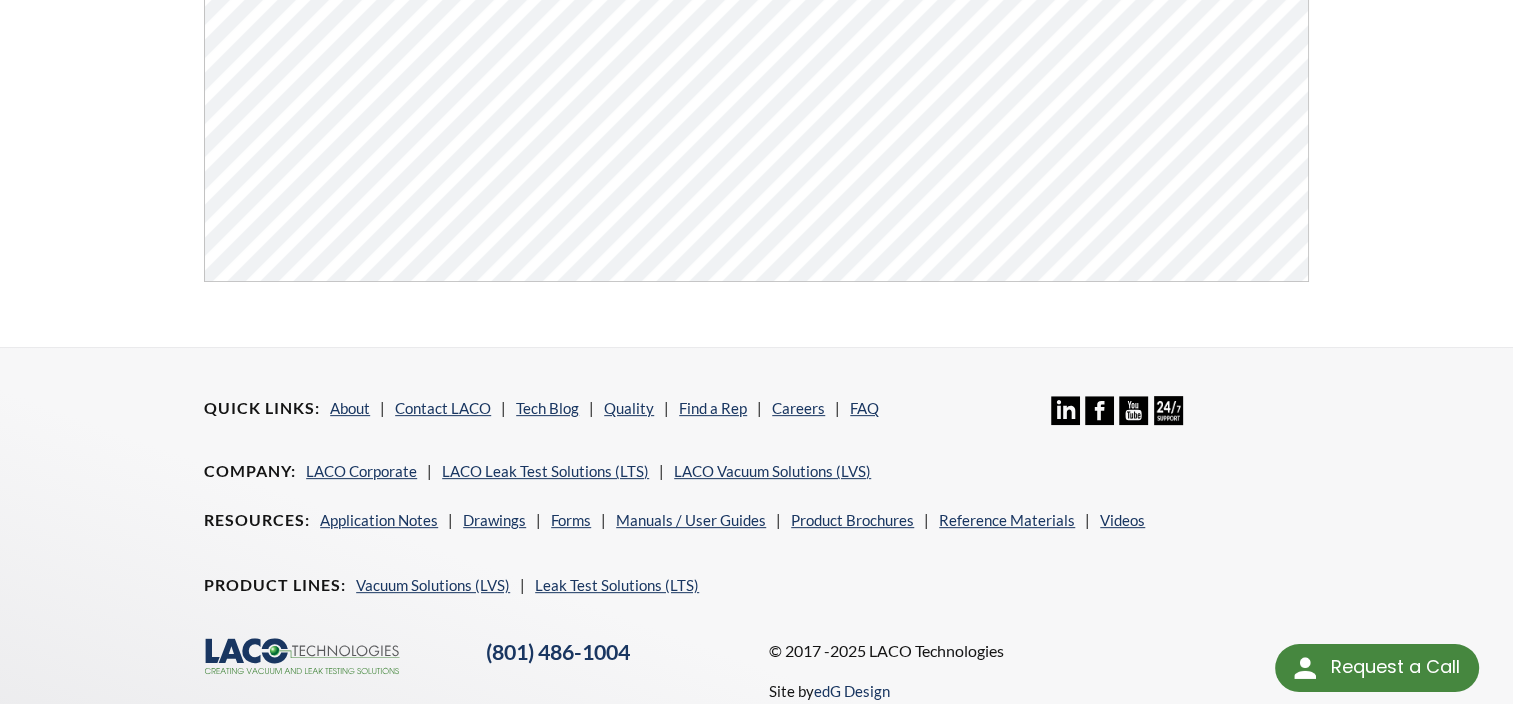 scroll, scrollTop: 656, scrollLeft: 0, axis: vertical 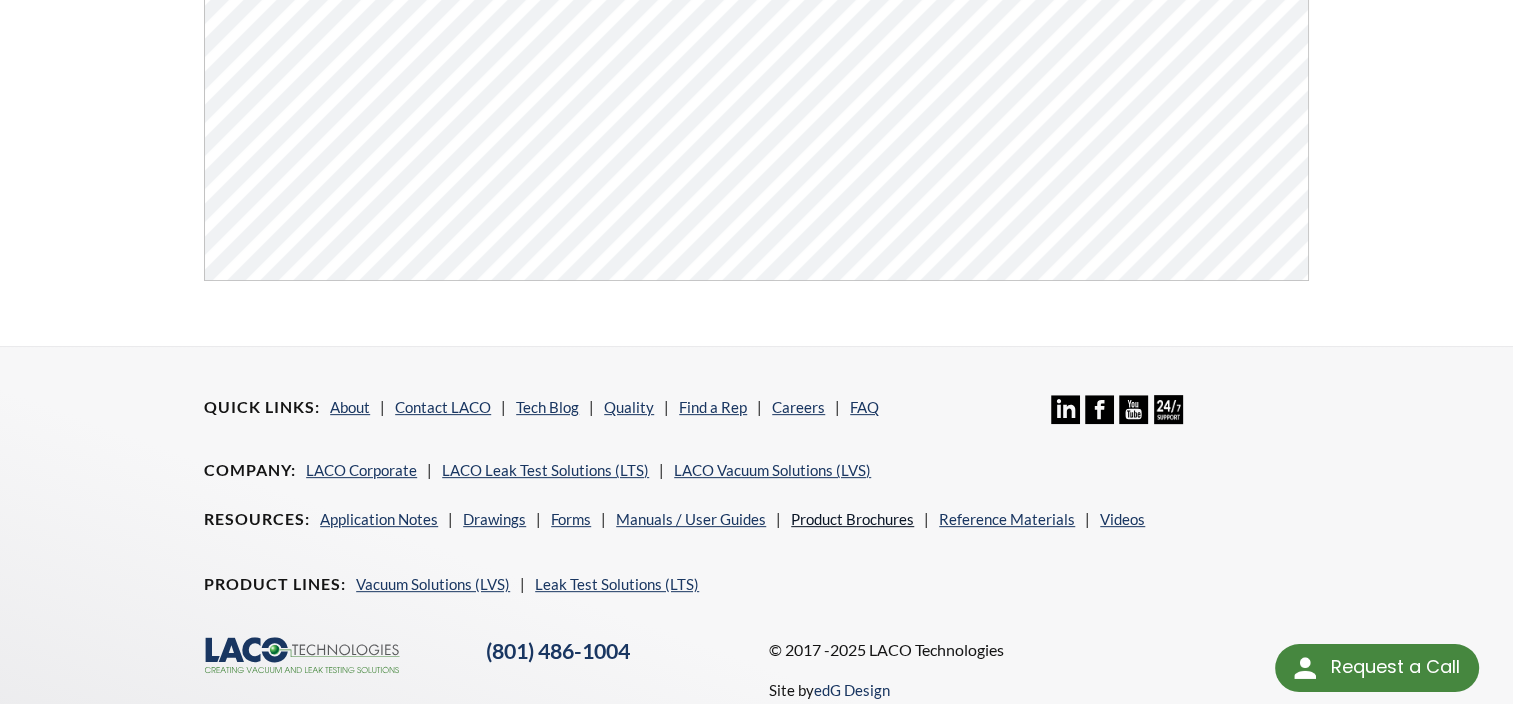 click on "Product Brochures" at bounding box center (852, 519) 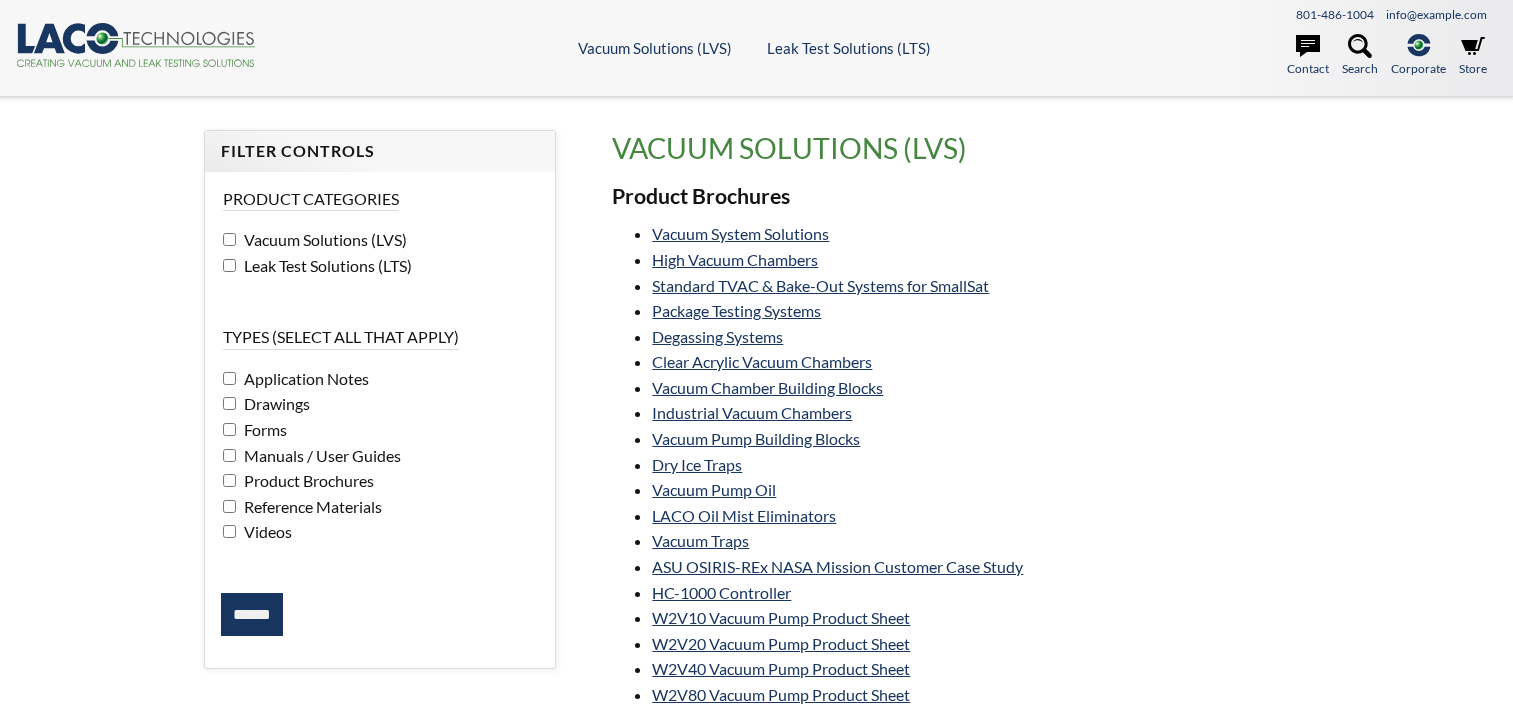 scroll, scrollTop: 0, scrollLeft: 0, axis: both 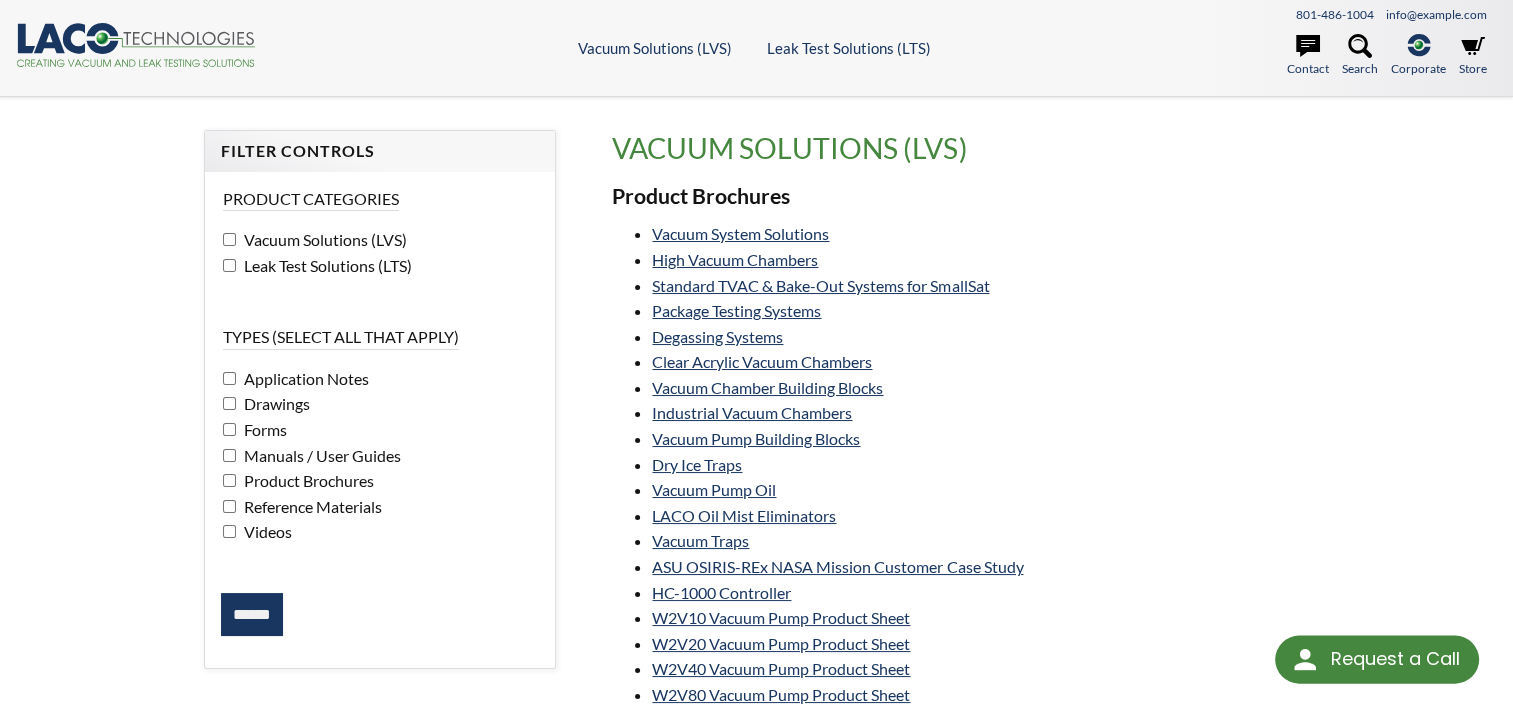 select 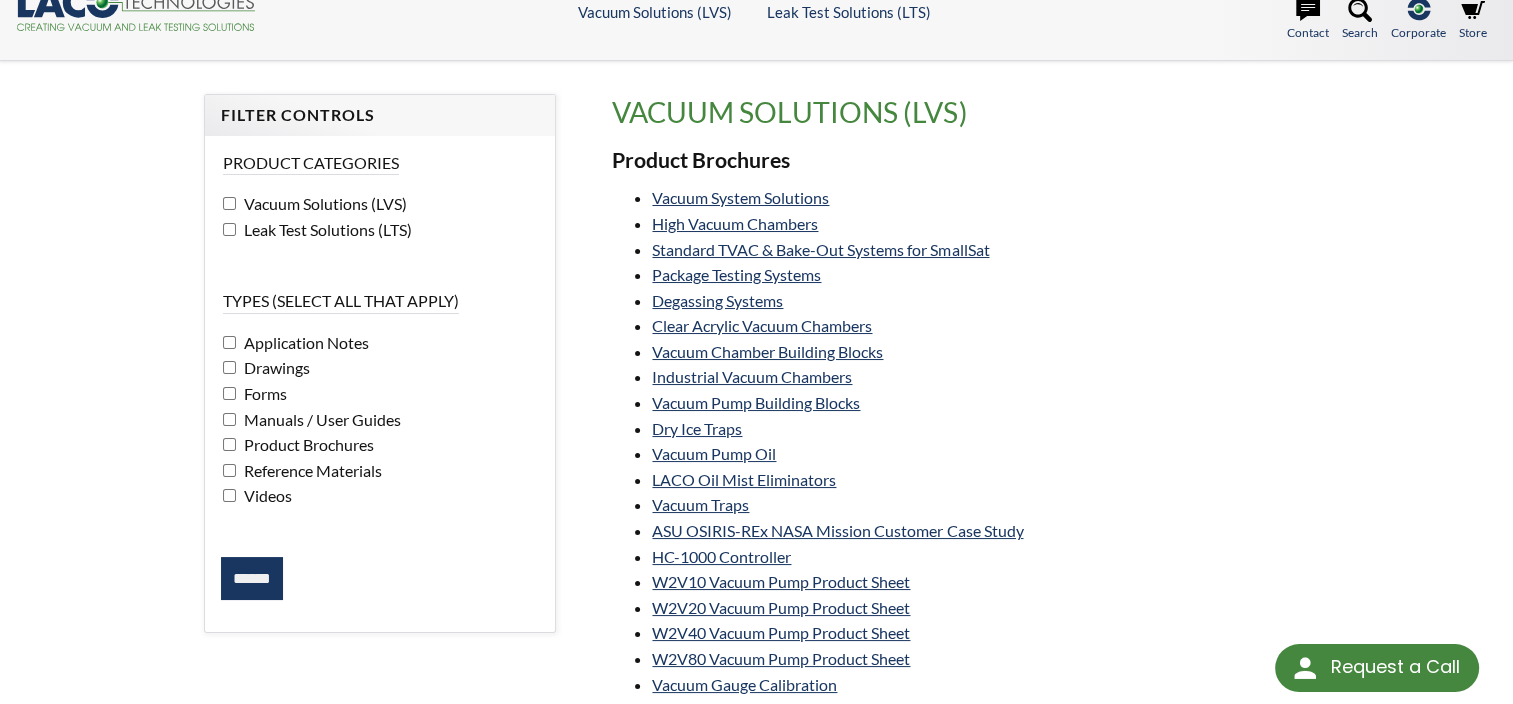 scroll, scrollTop: 0, scrollLeft: 0, axis: both 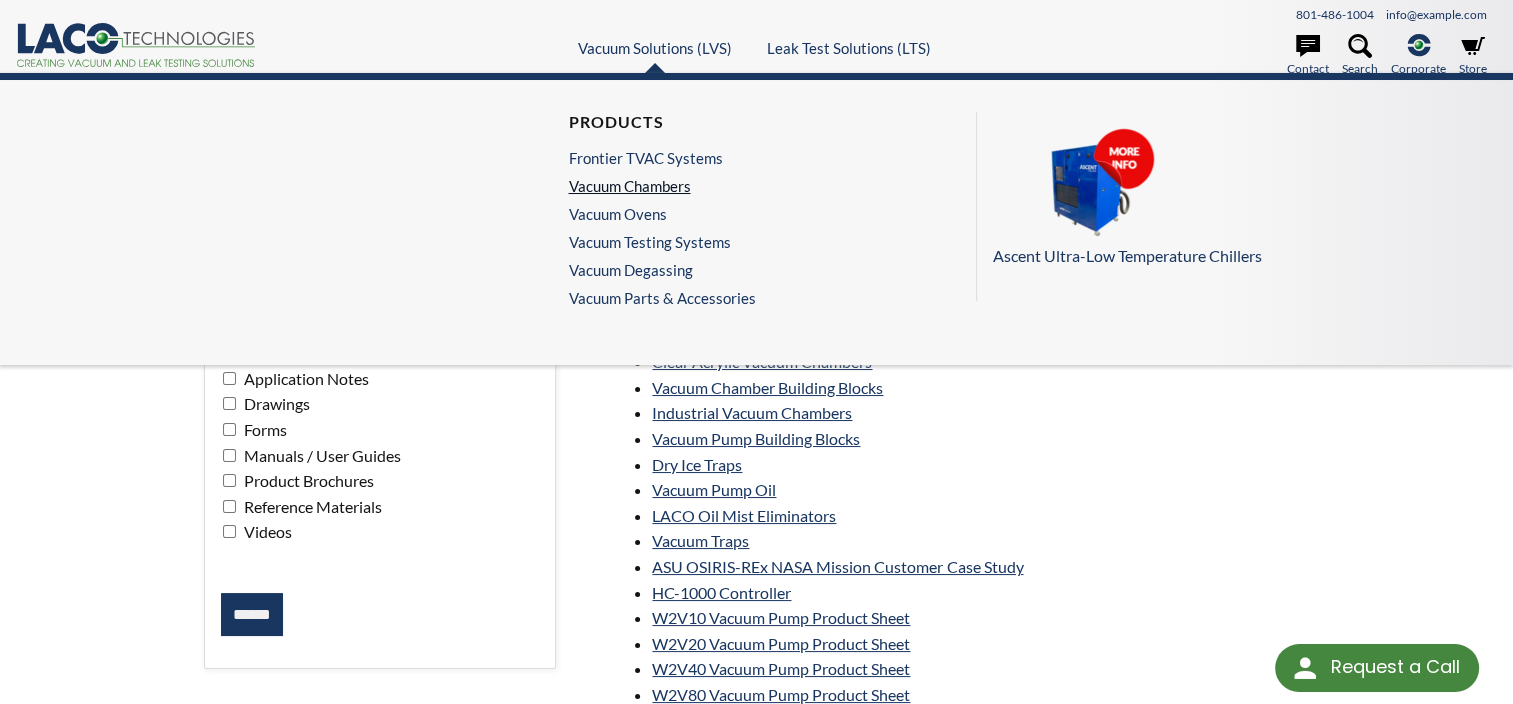 click on "Vacuum Chambers" at bounding box center (656, 186) 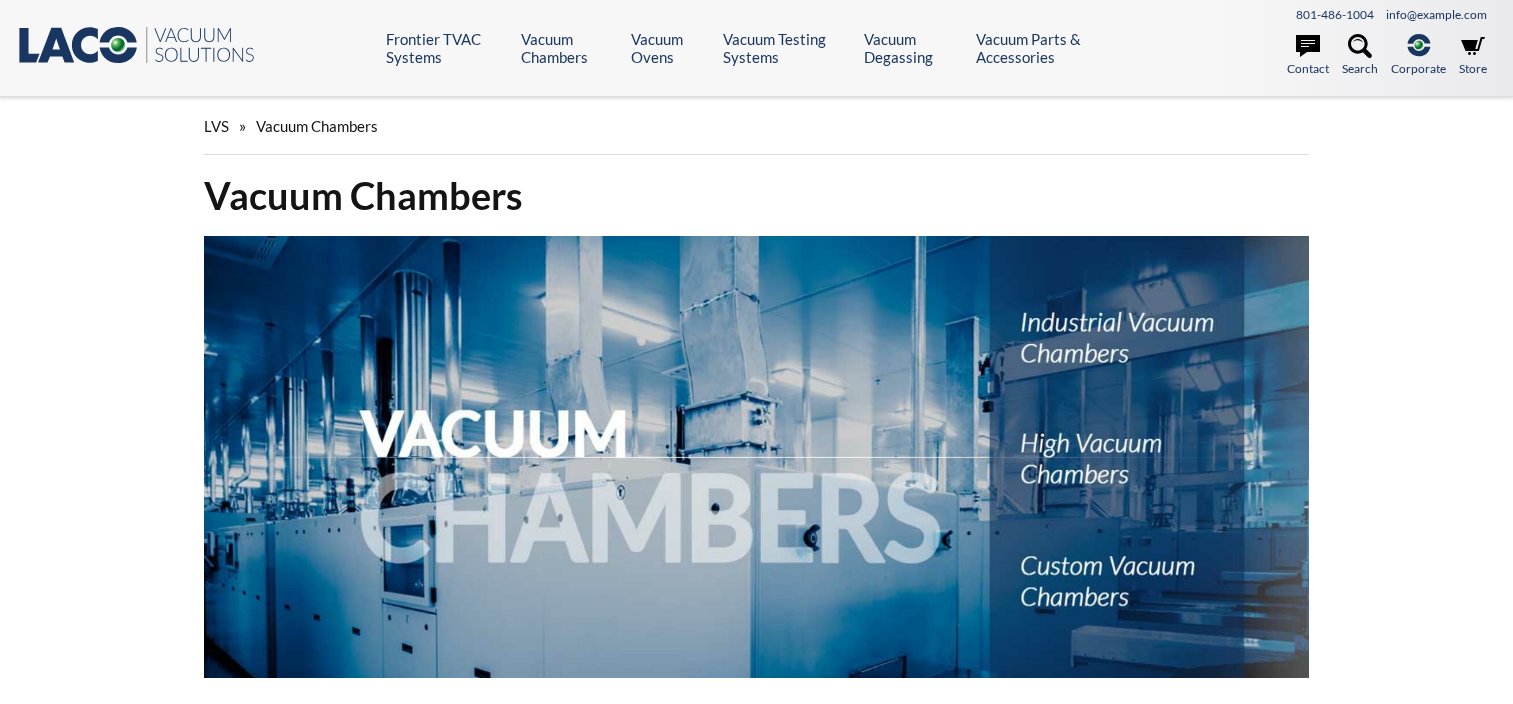 scroll, scrollTop: 0, scrollLeft: 0, axis: both 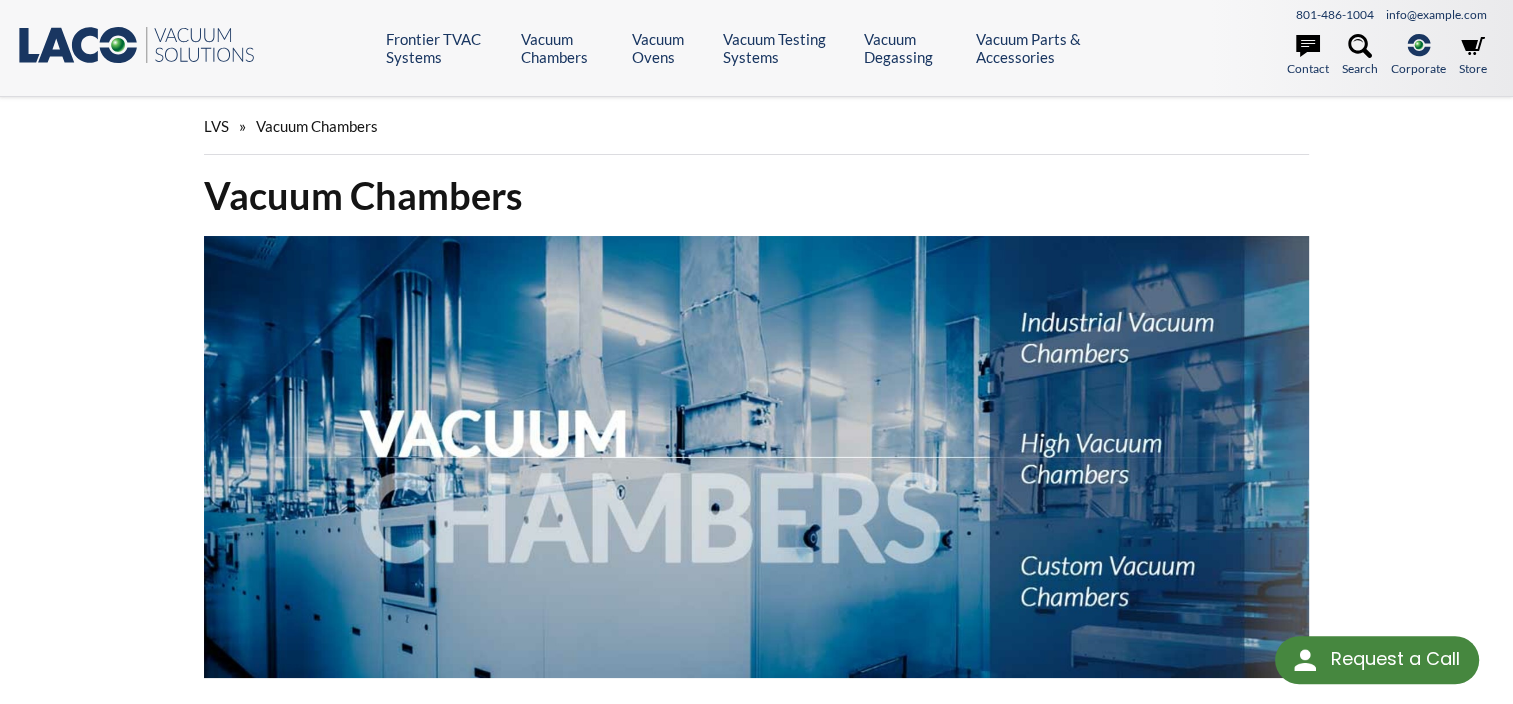 select 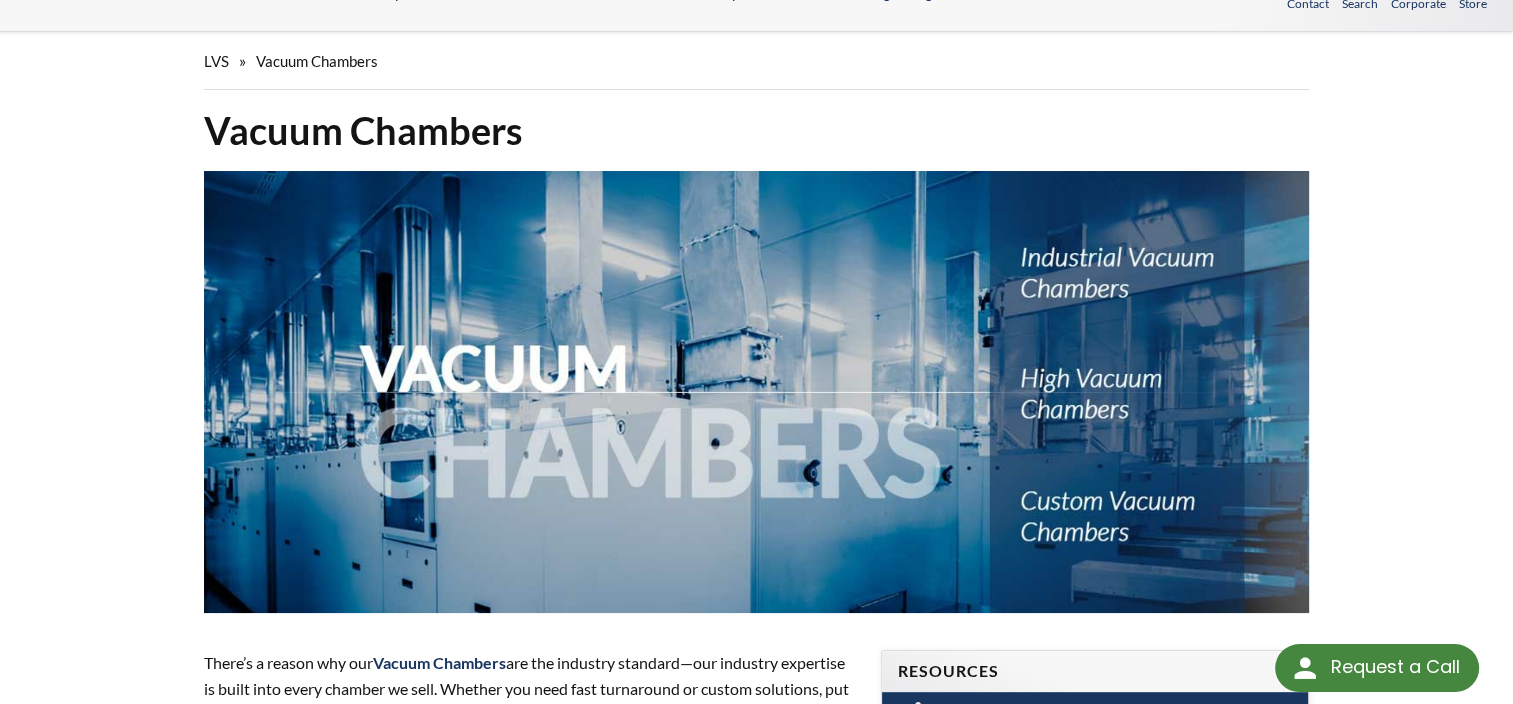 scroll, scrollTop: 100, scrollLeft: 0, axis: vertical 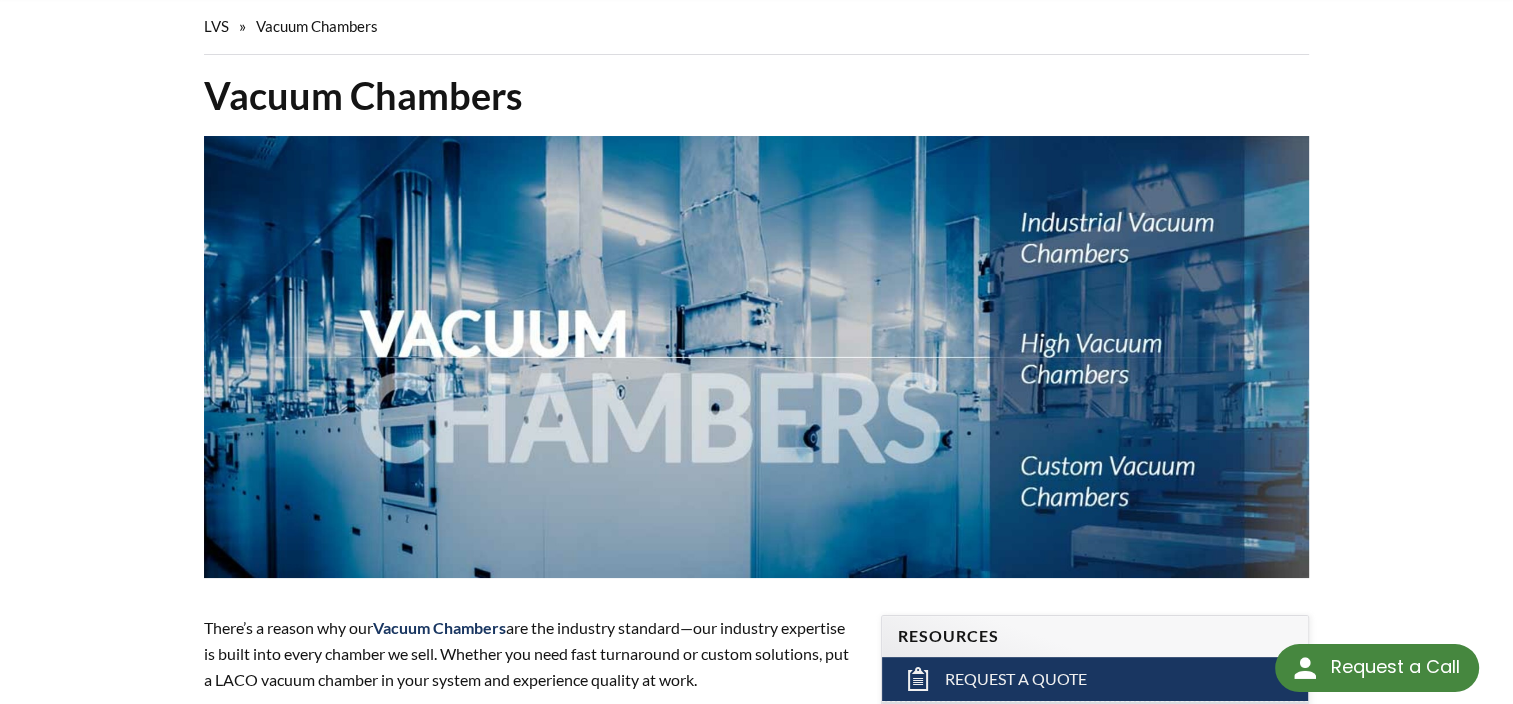 click at bounding box center (756, 357) 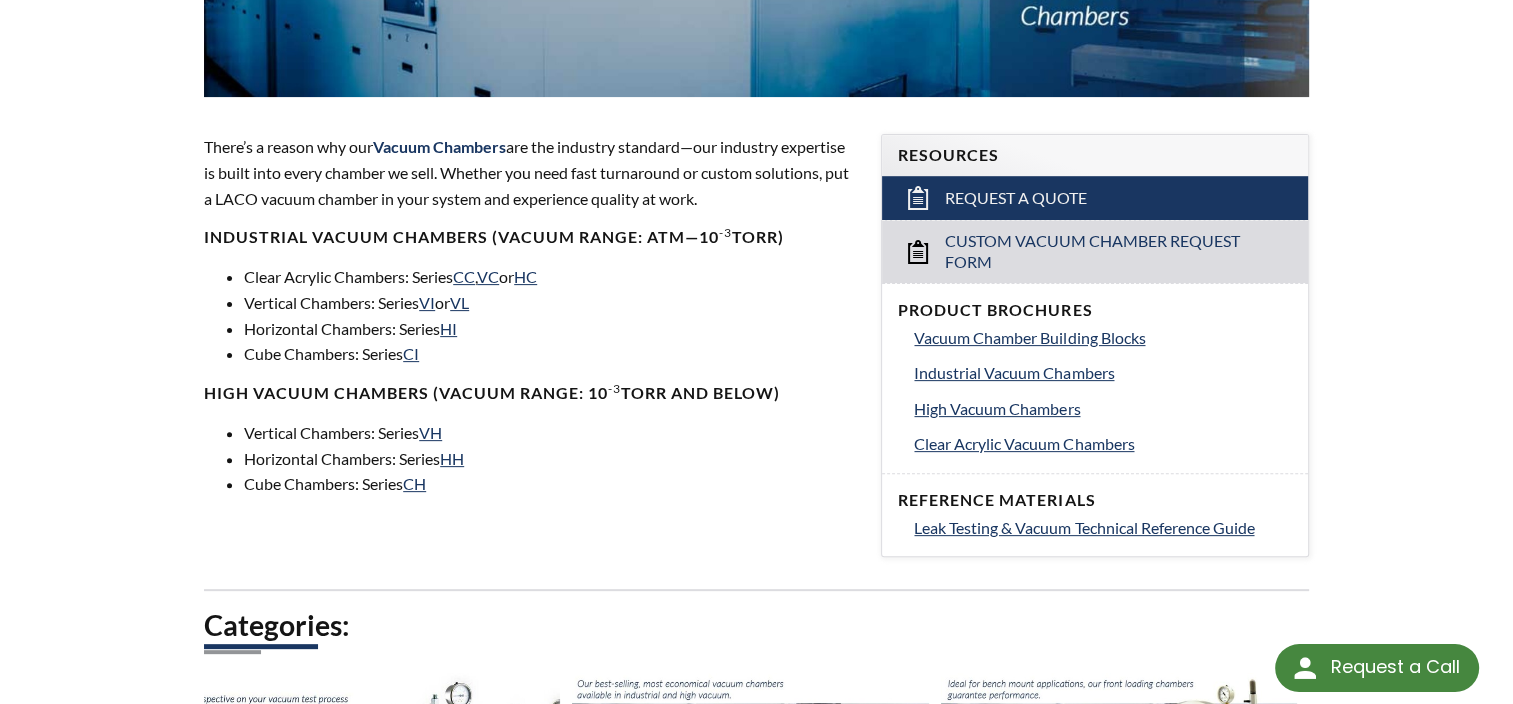 scroll, scrollTop: 600, scrollLeft: 0, axis: vertical 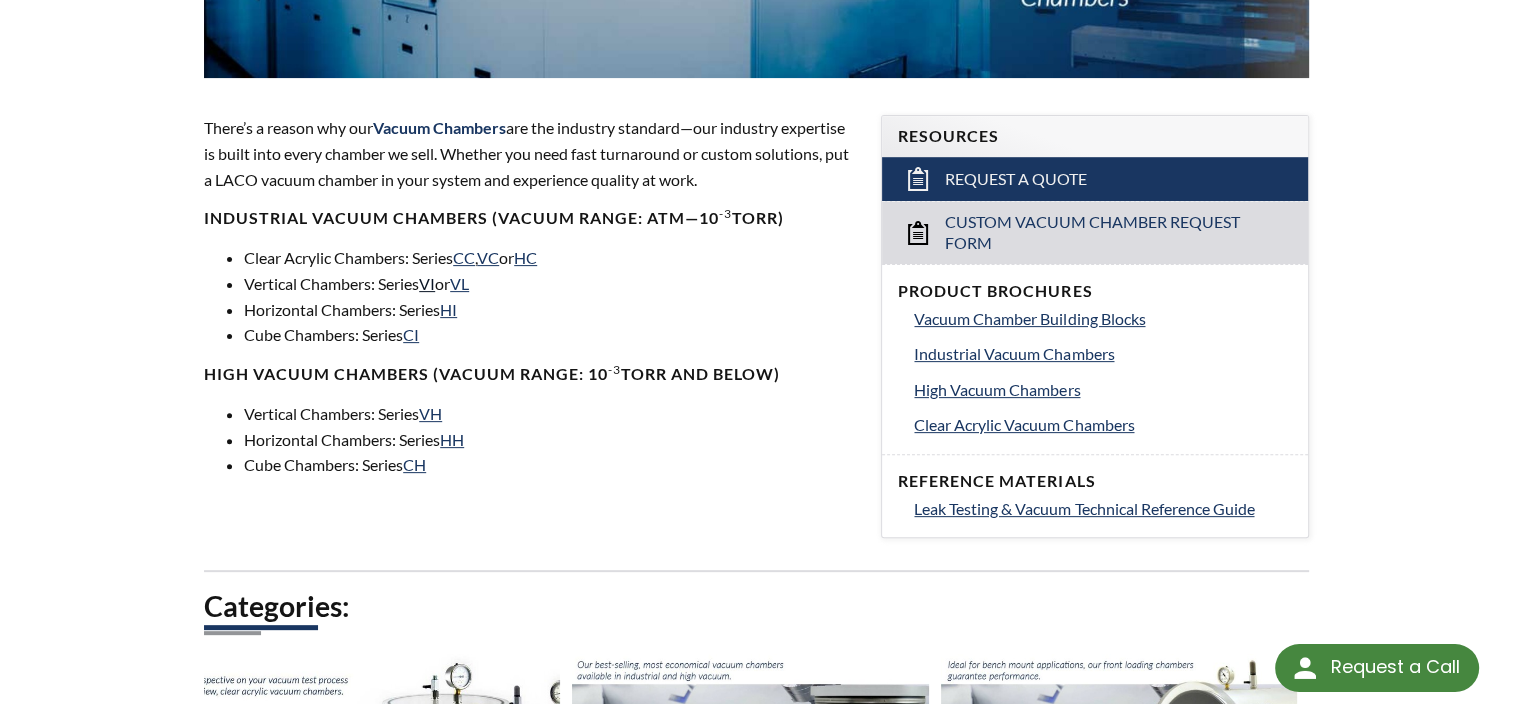click on "VI" at bounding box center (427, 283) 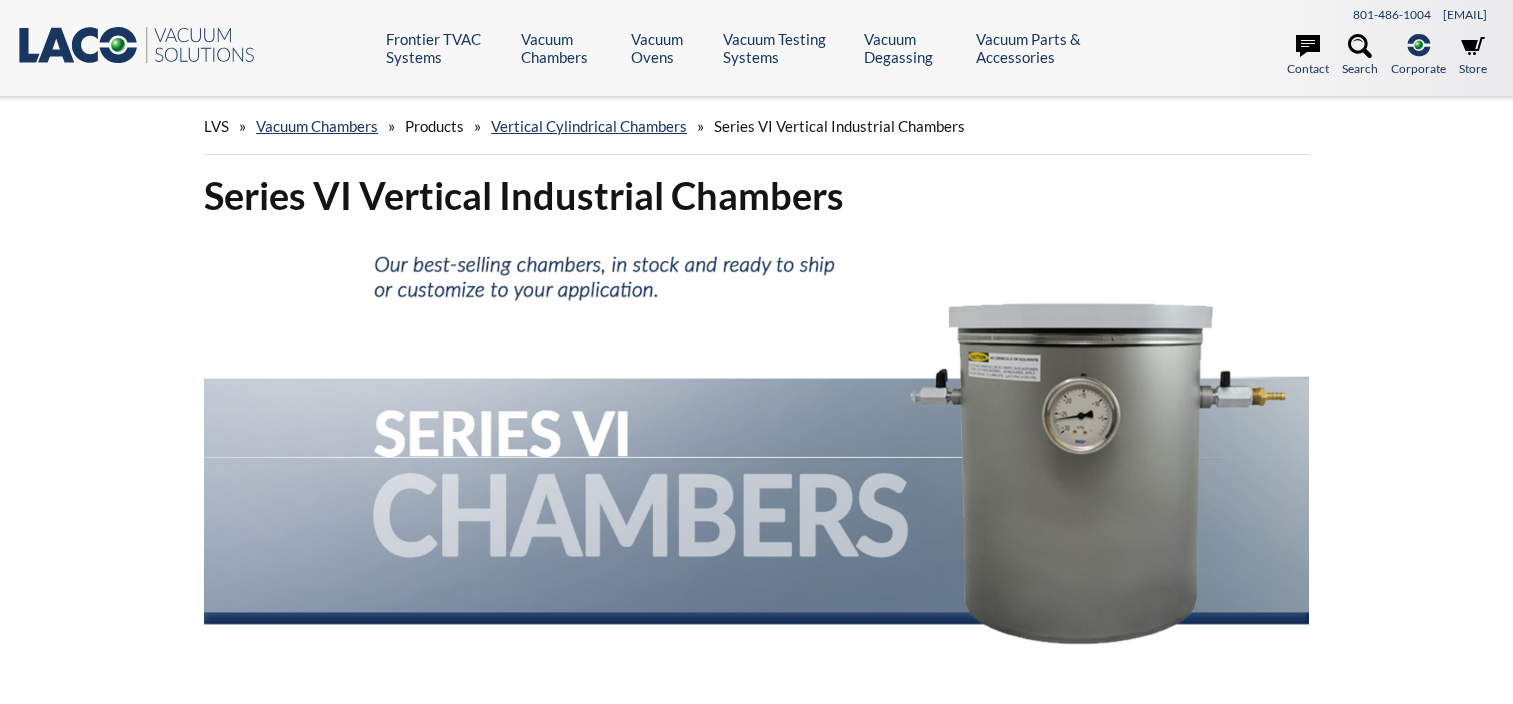 scroll, scrollTop: 0, scrollLeft: 0, axis: both 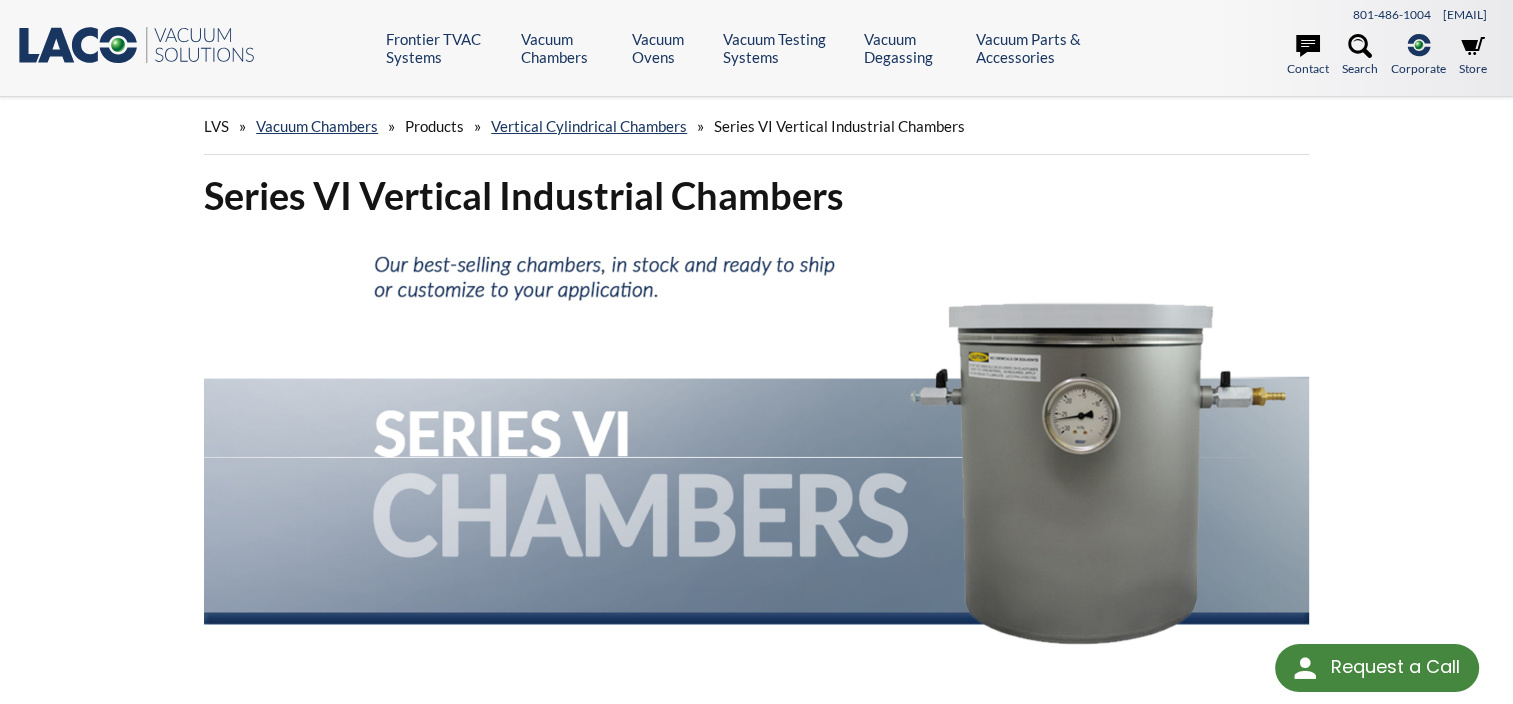 select 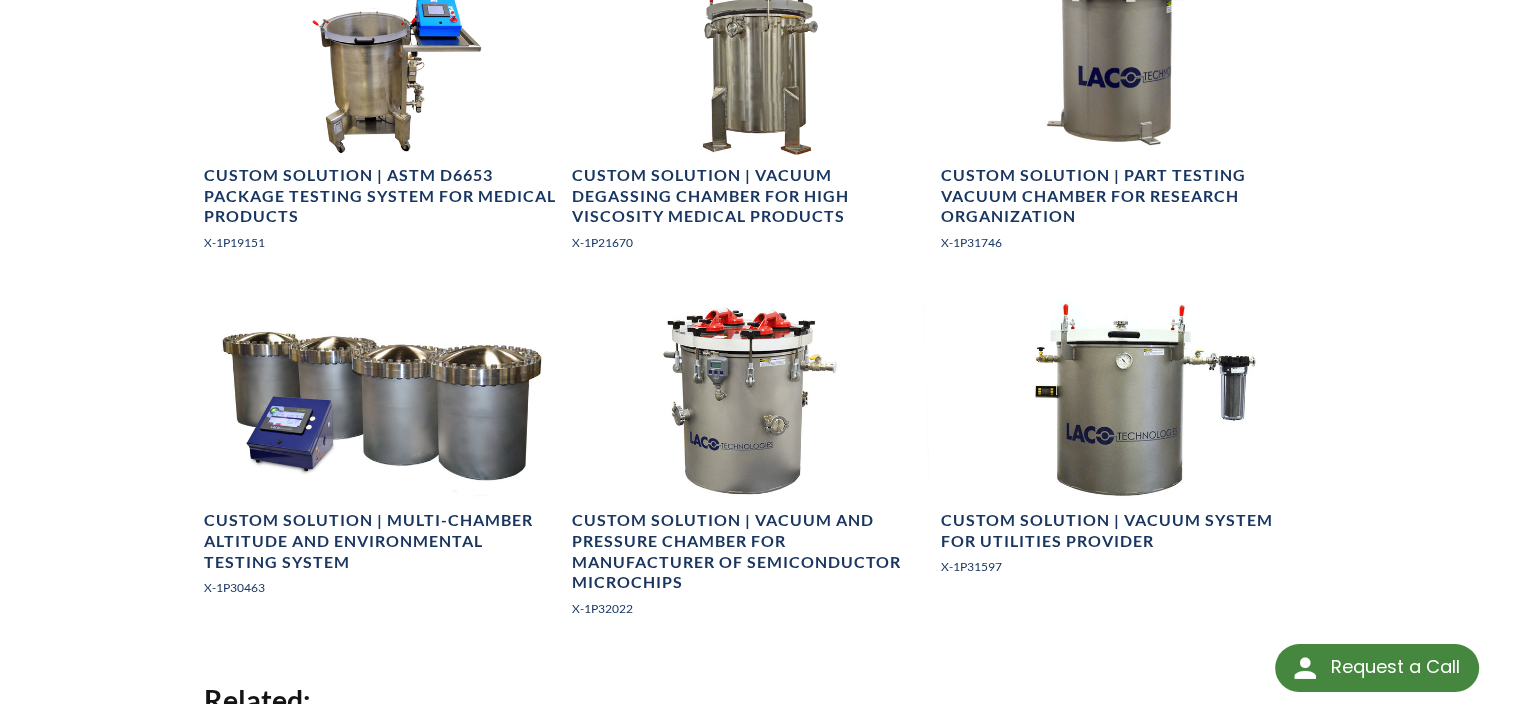 scroll, scrollTop: 3700, scrollLeft: 0, axis: vertical 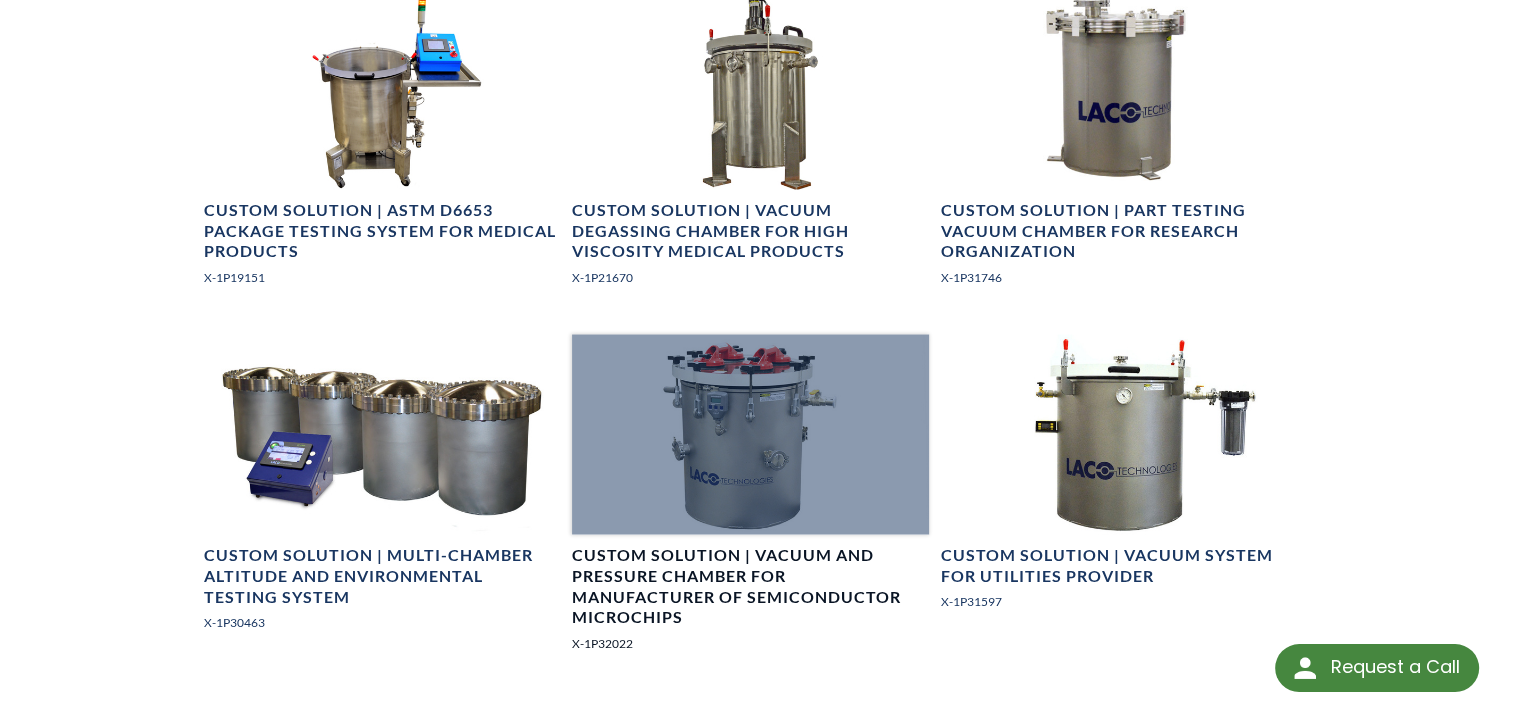 click on "Custom Solution | Vacuum and Pressure Chamber for Manufacturer of Semiconductor Microchips" at bounding box center (750, 585) 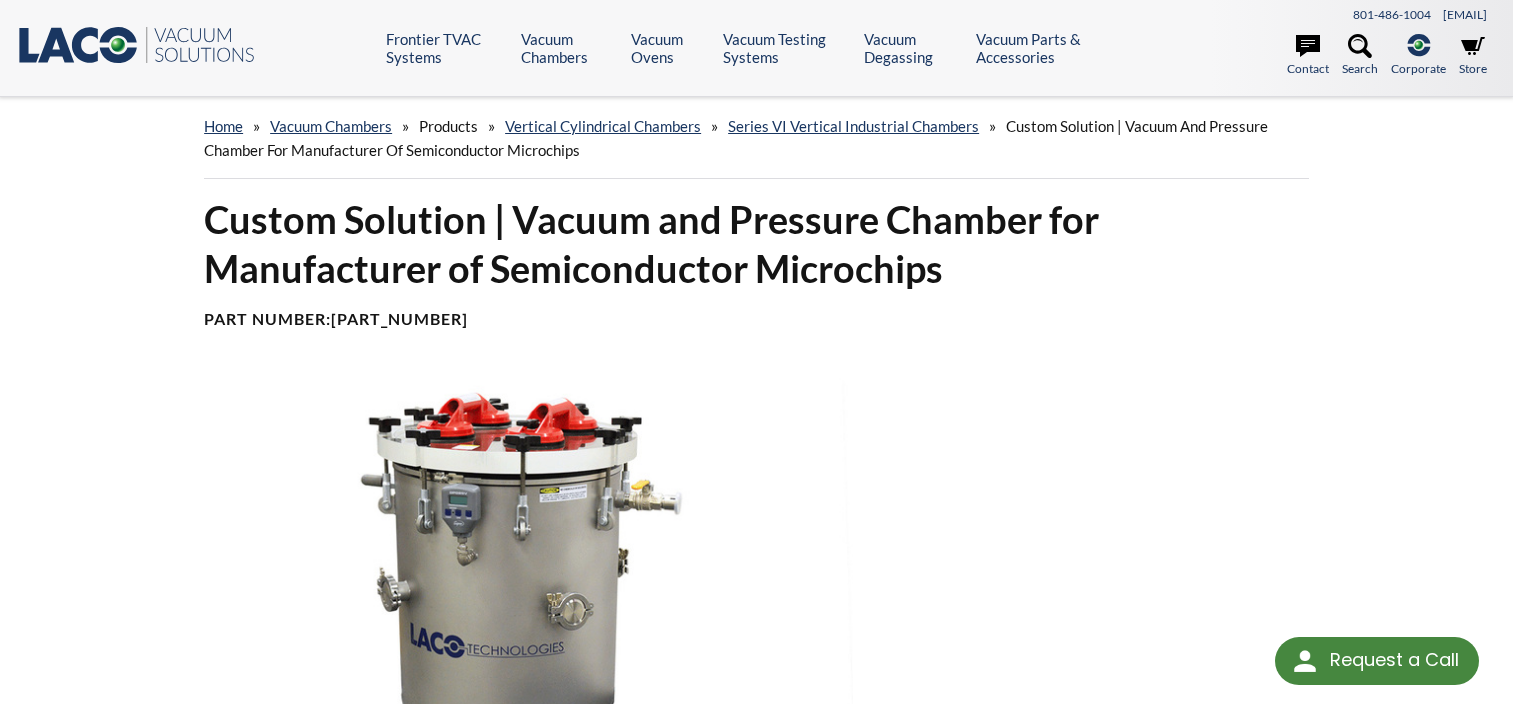 scroll, scrollTop: 0, scrollLeft: 0, axis: both 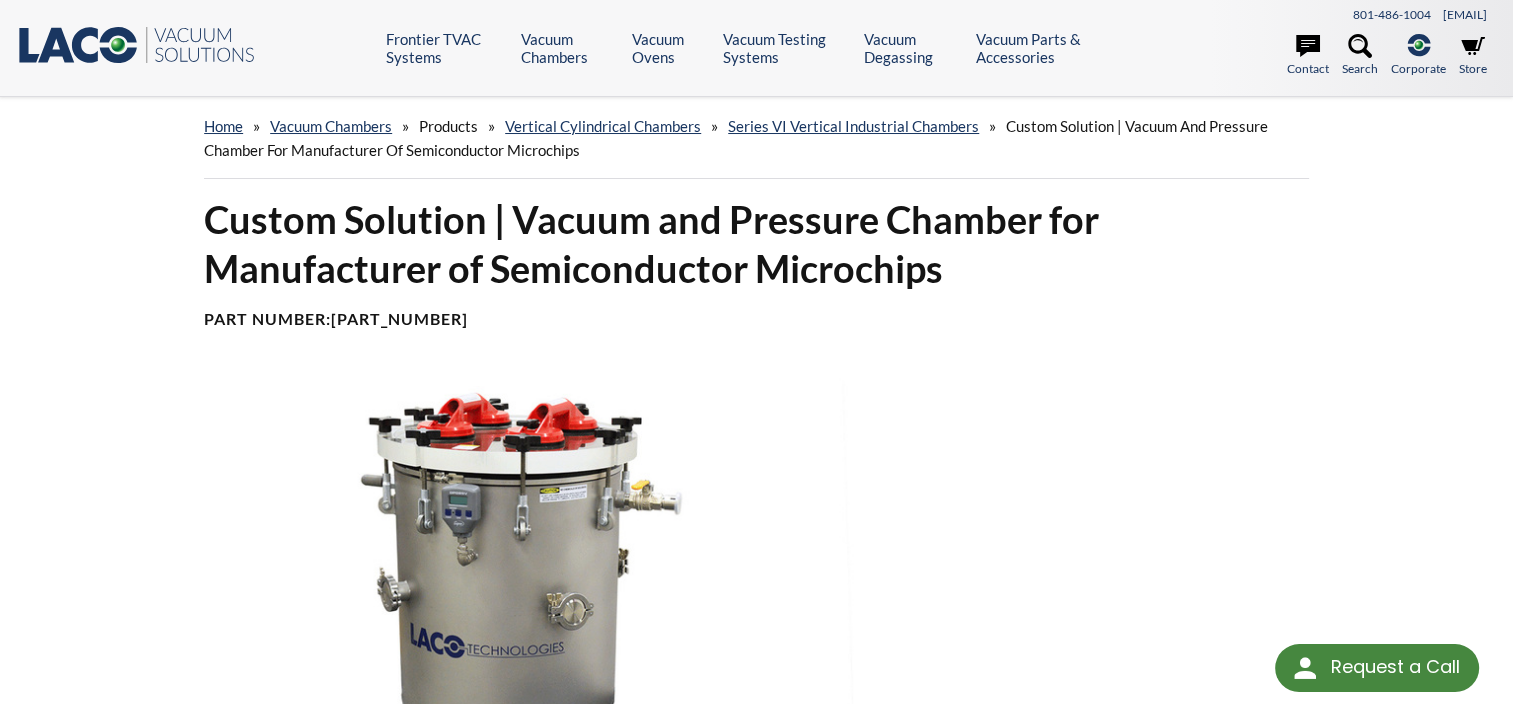 select 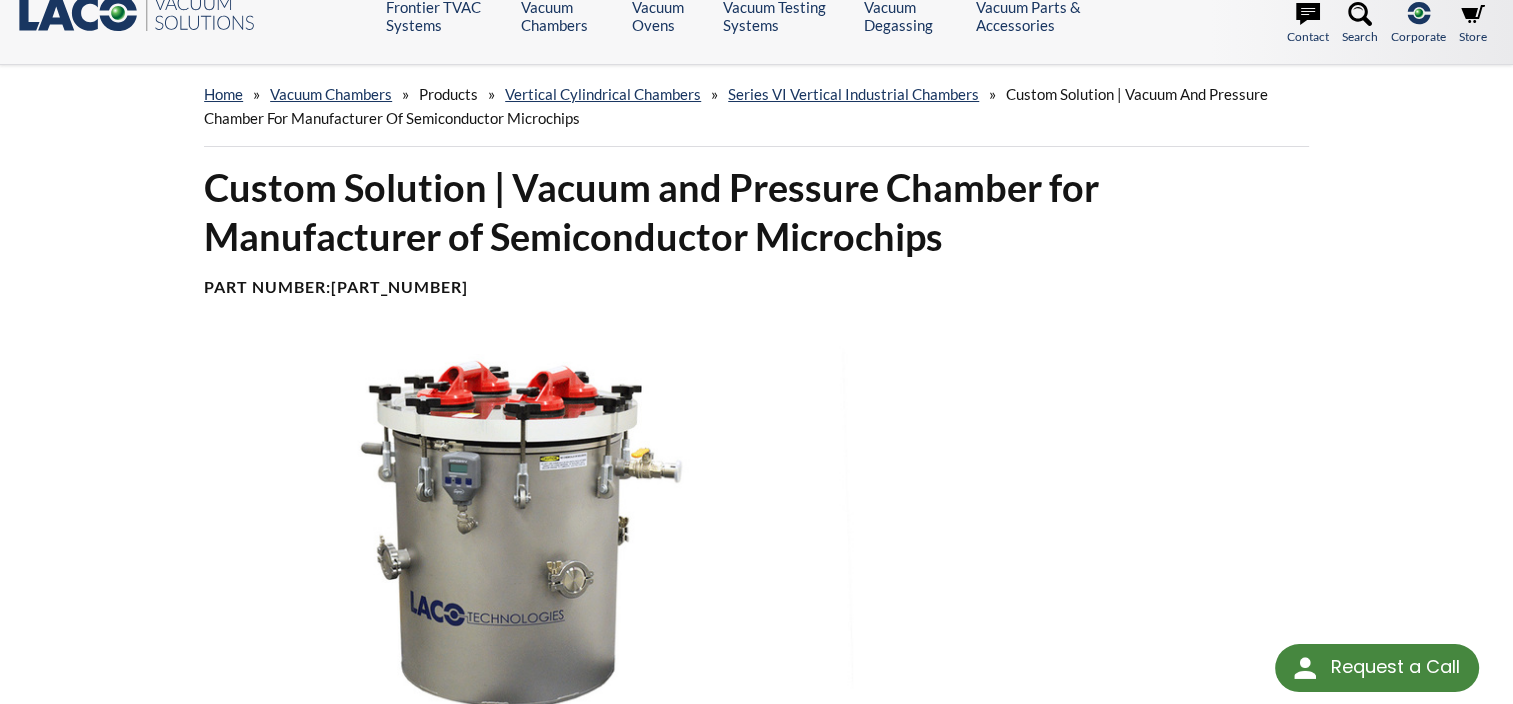 scroll, scrollTop: 0, scrollLeft: 0, axis: both 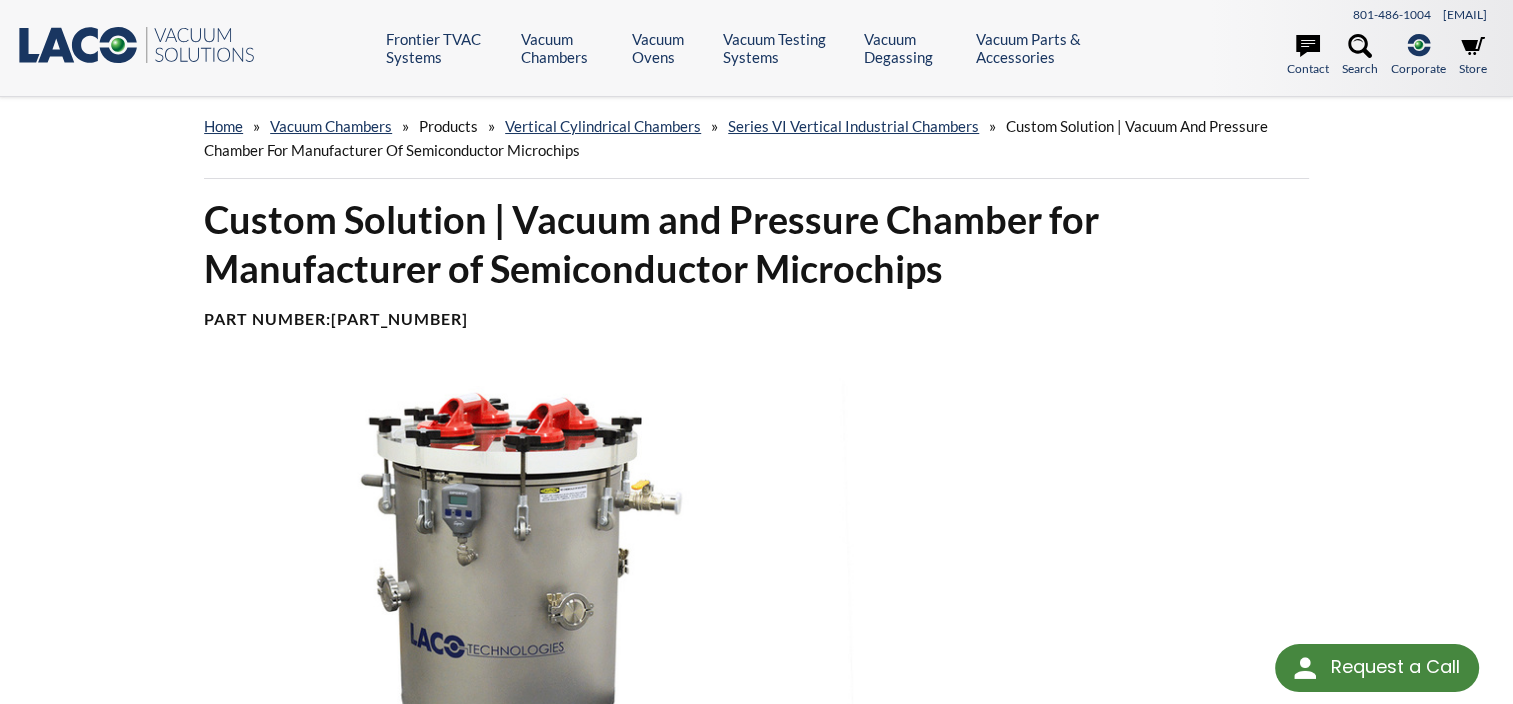 click on "home » Vacuum Chambers » Products » Vertical Cylindrical Chambers » Series VI Vertical Industrial Chambers » Custom Solution | Vacuum and Pressure Chamber for Manufacturer of Semiconductor Microchips
Custom Solution | Vacuum and Pressure Chamber for Manufacturer of Semiconductor Microchips
Part Number:
[PART_NUMBER]
A leading manufacturer of semiconductor microchips required a custom vacuum and chamber for their product testing application. We customized our standard  18" X 20" VI Vacuum Chamber  to accommodate pressure up to 5 psig with lid clamps and handles.
Key Features
Specifications
Accessories
Resources
Request a Quote
Vacuum chamber lid with swing bolt star clamps and digital pressure gauge Custom options include four spare ports and glass bead blast finish  Accessories include two lid handles Chamber size fits 5-gallon bucket
Chamber Dimensions : 18" DIA x 20" H Vacuum Rating : ATM to 10 :" at bounding box center [756, 790] 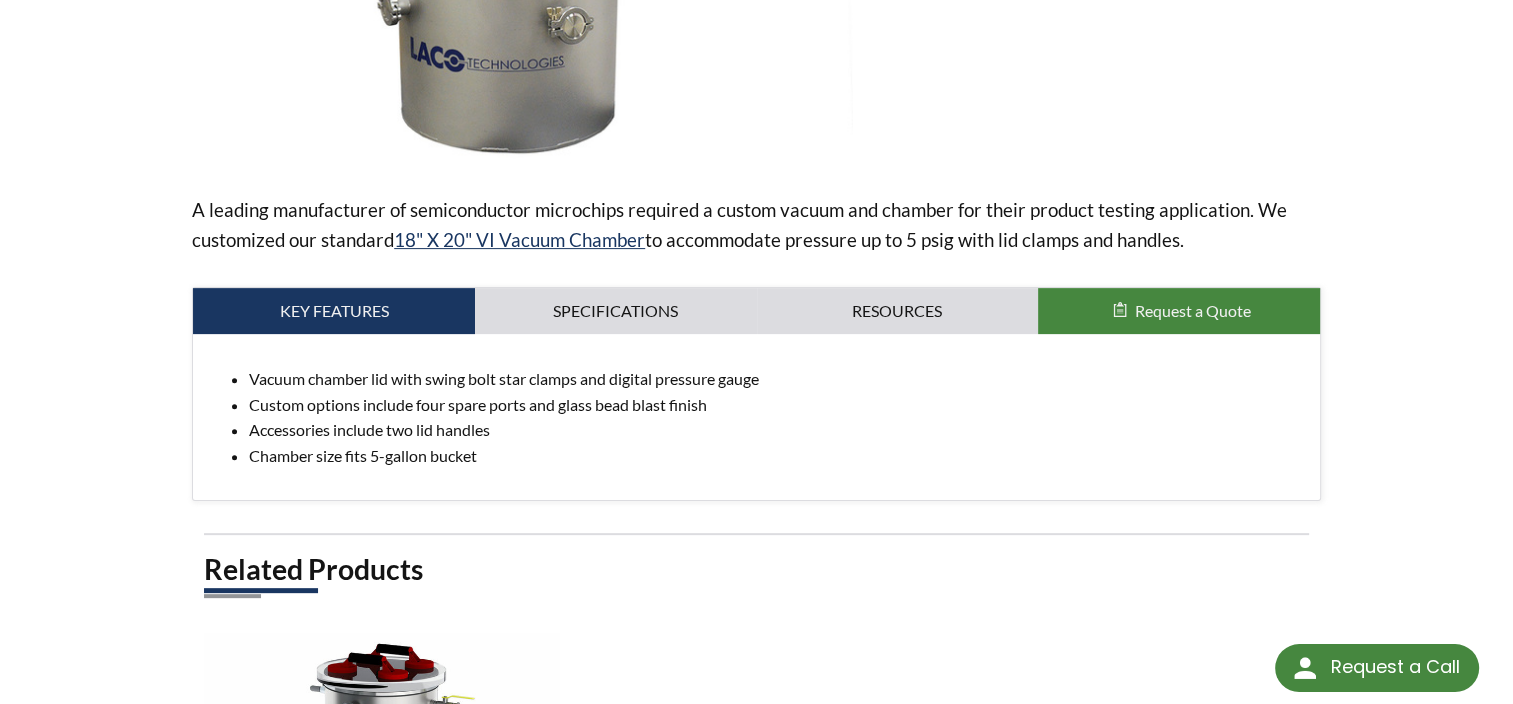 scroll, scrollTop: 600, scrollLeft: 0, axis: vertical 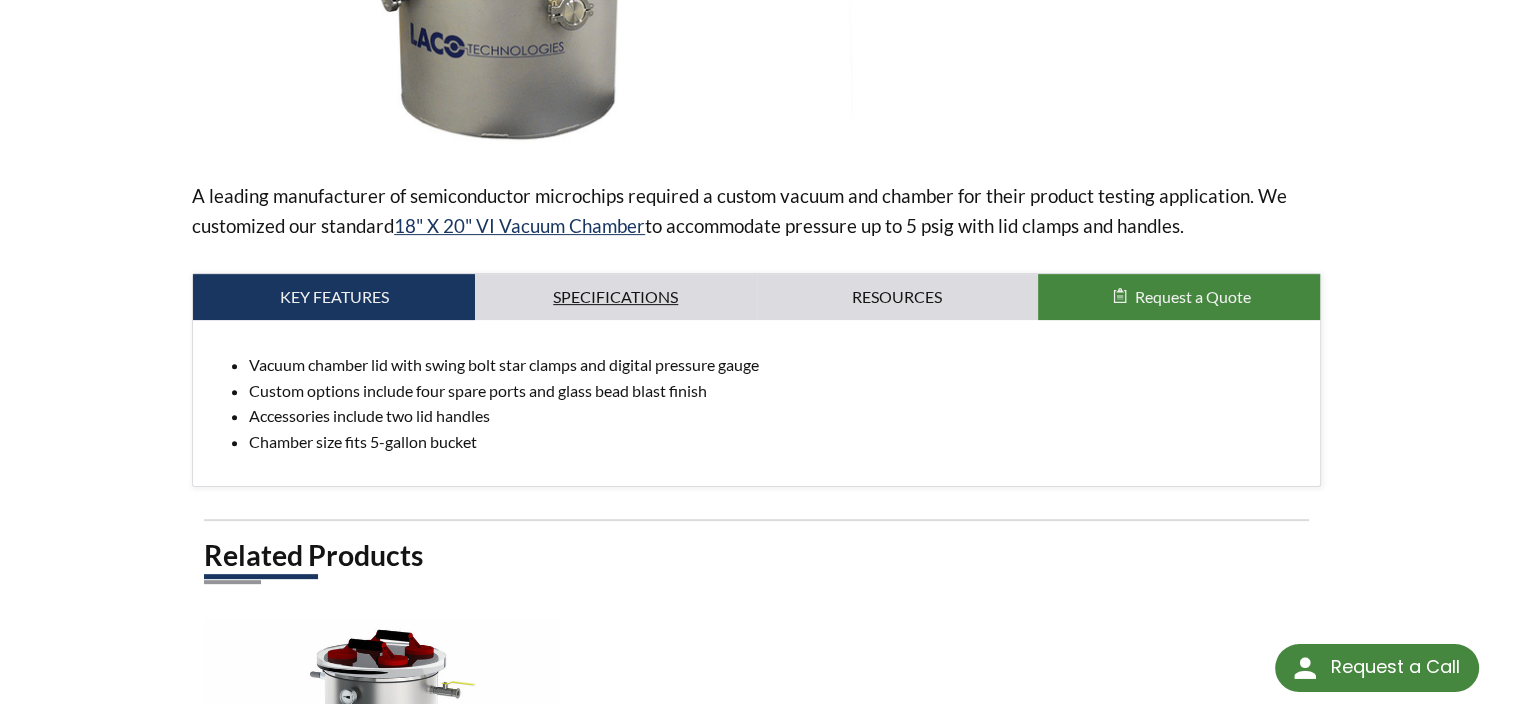 click on "Specifications" at bounding box center (616, 297) 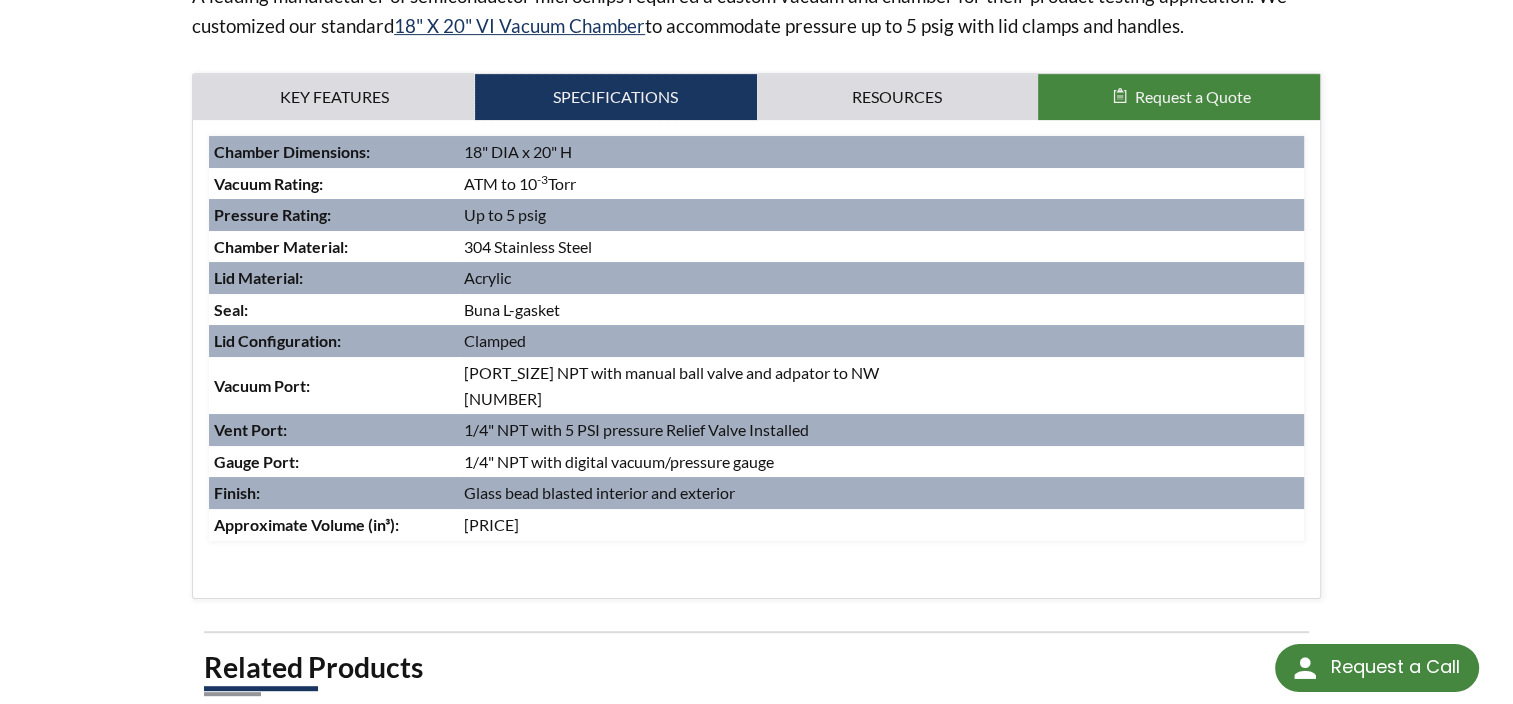 scroll, scrollTop: 700, scrollLeft: 0, axis: vertical 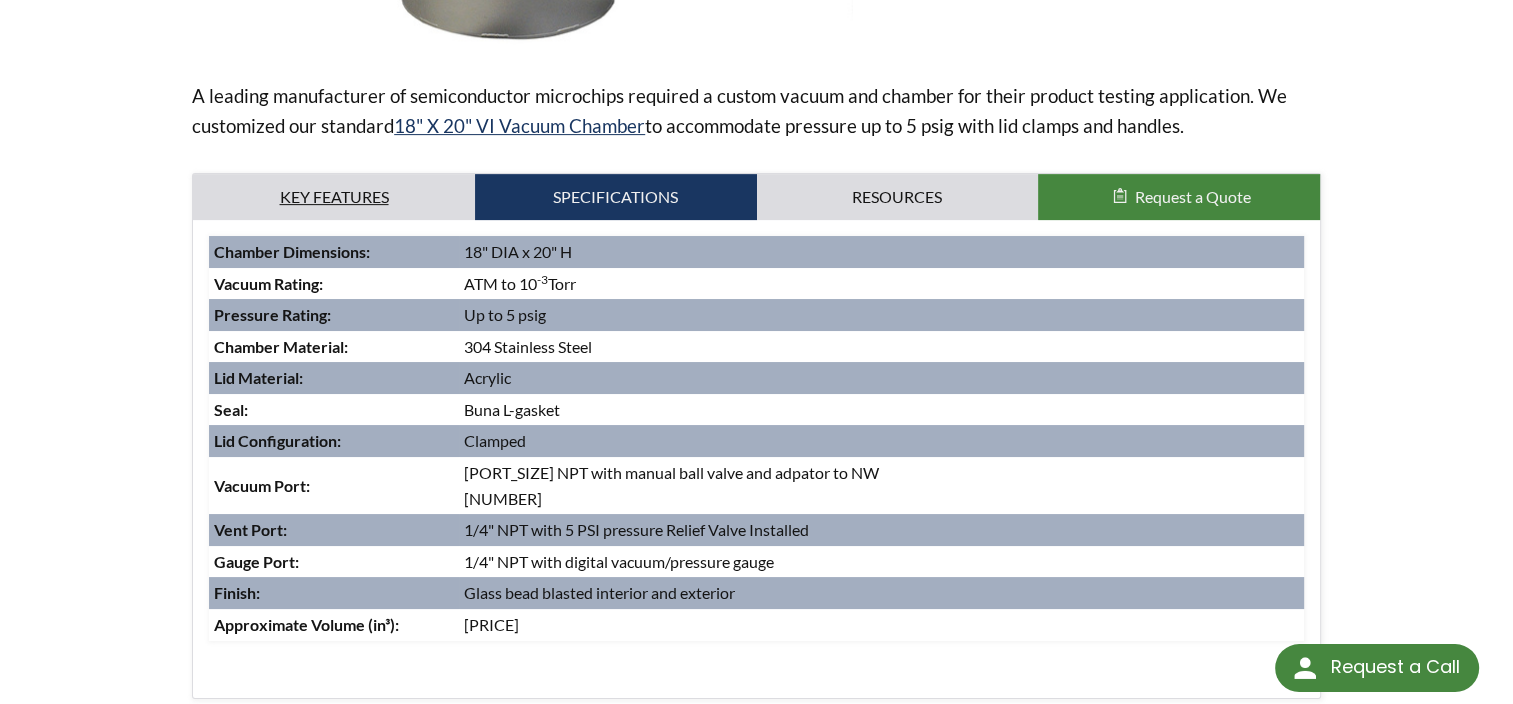 click on "Key Features" at bounding box center [334, 197] 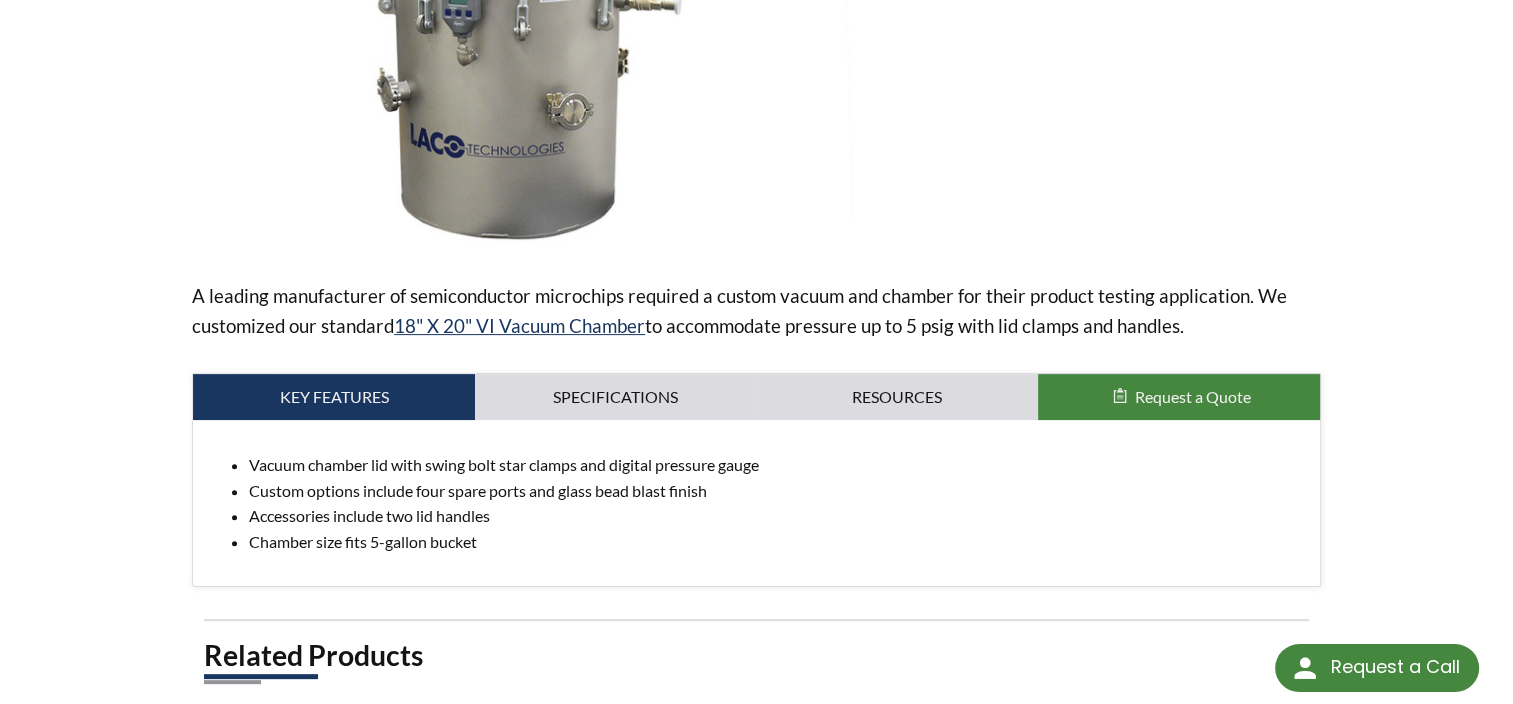 scroll, scrollTop: 600, scrollLeft: 0, axis: vertical 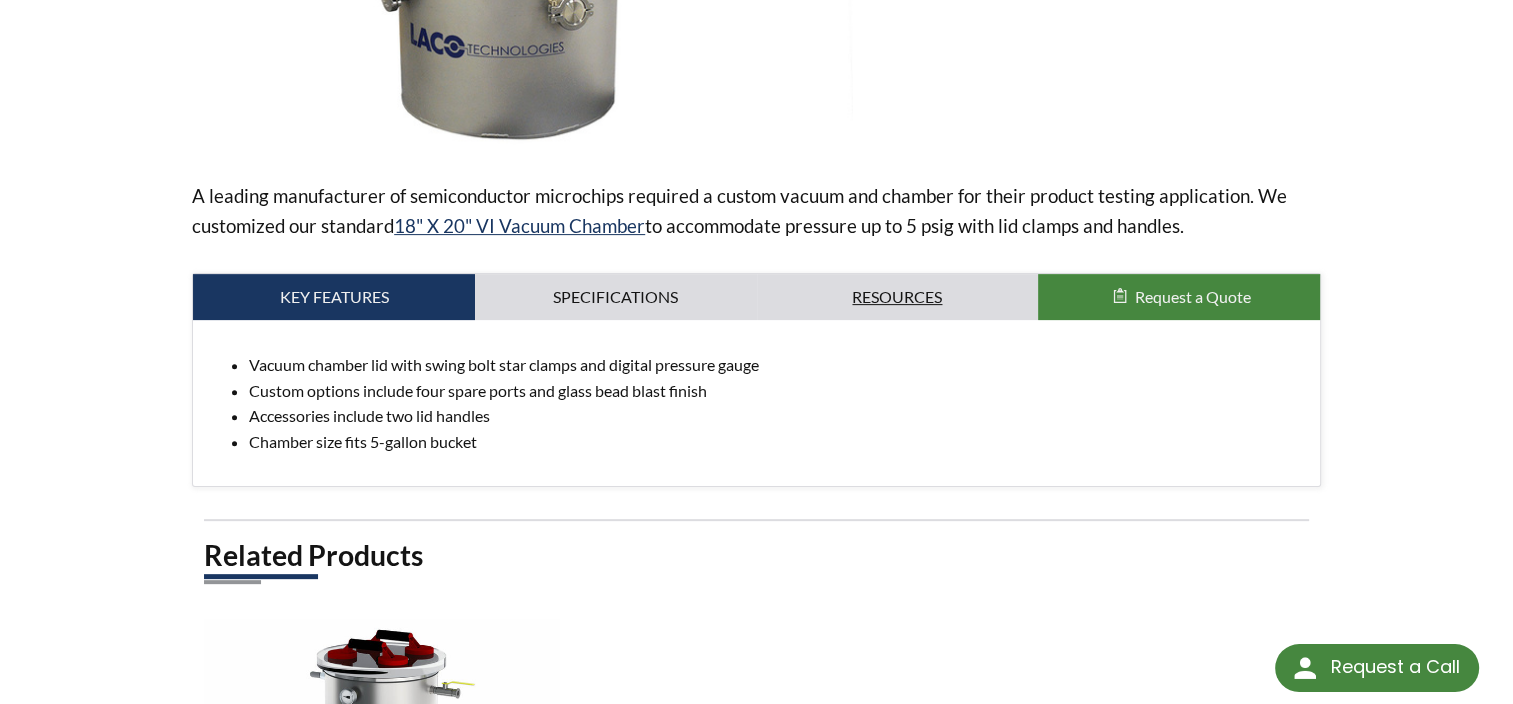 click on "Resources" at bounding box center (898, 297) 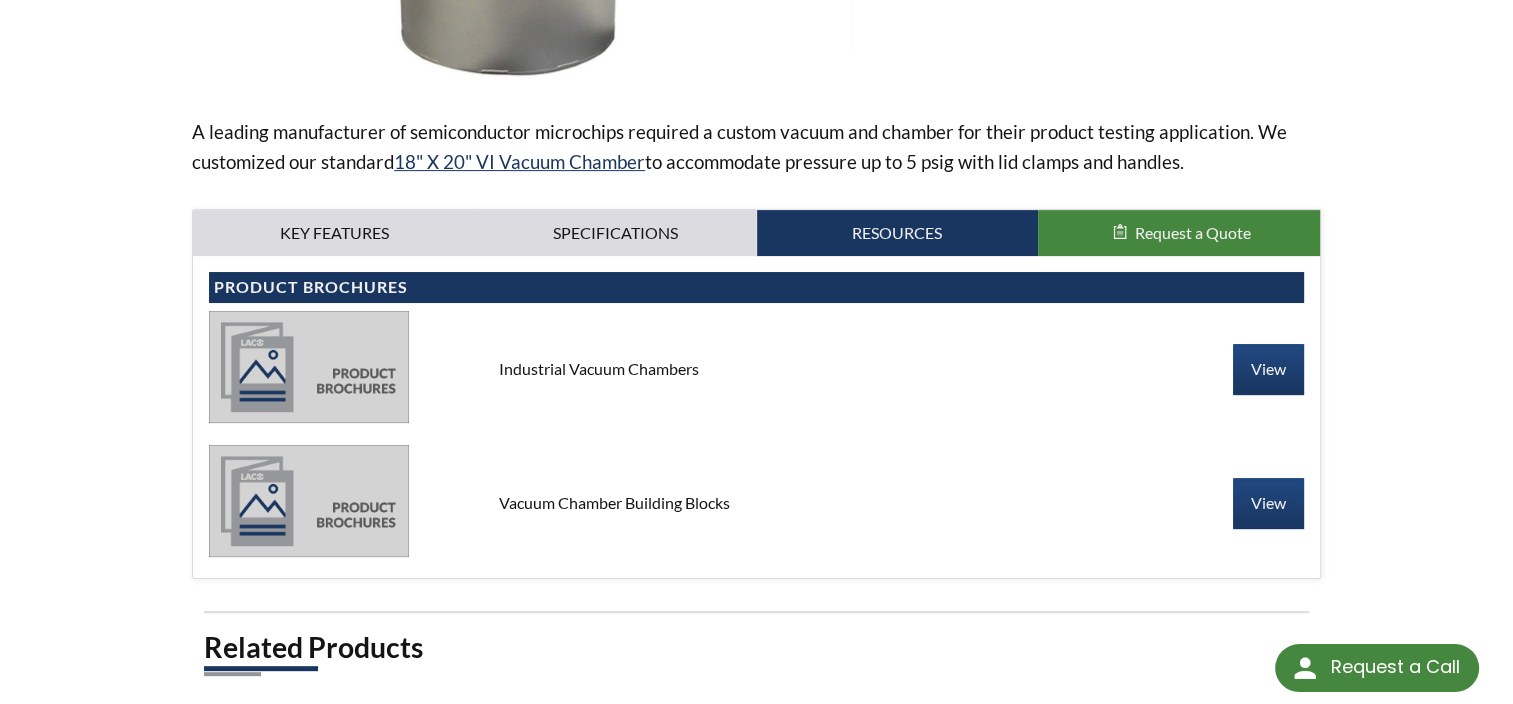 scroll, scrollTop: 700, scrollLeft: 0, axis: vertical 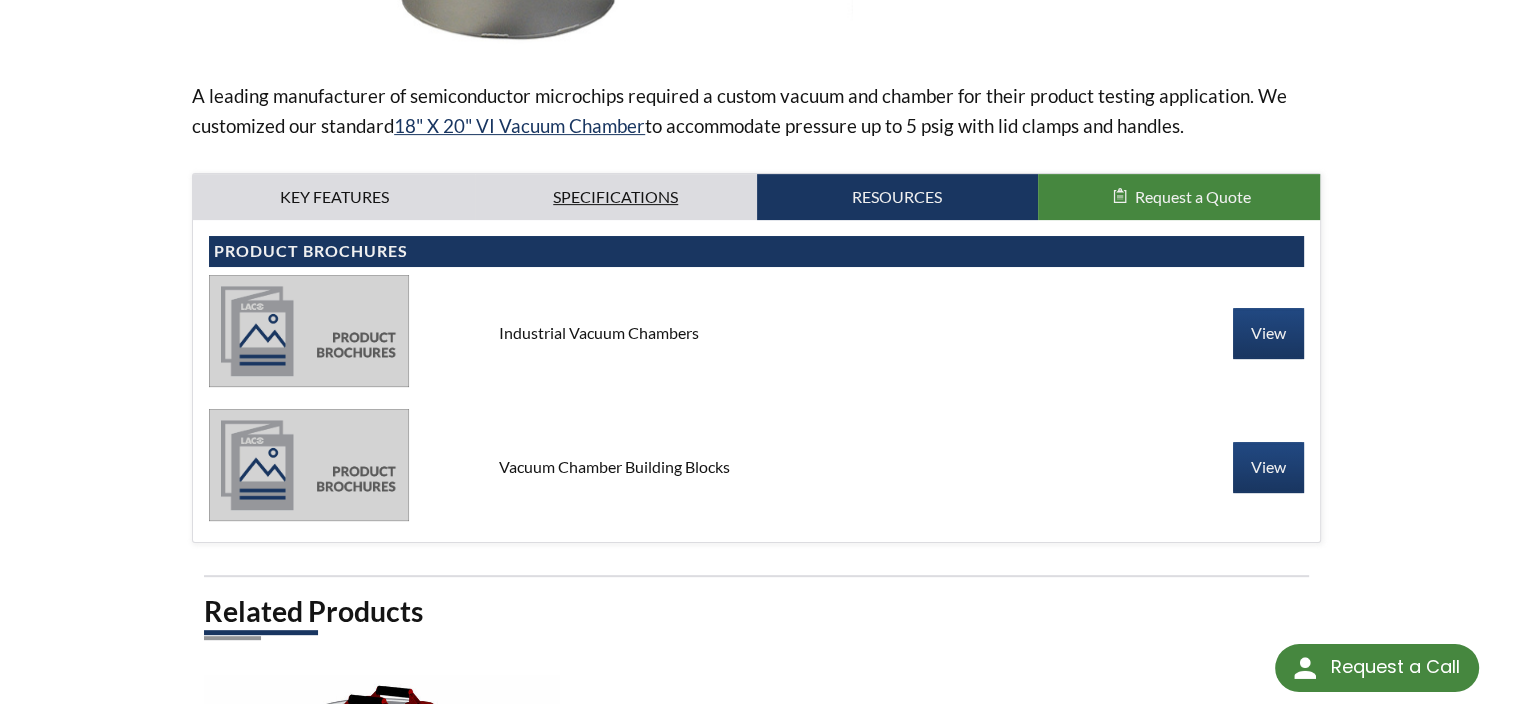 click on "Specifications" at bounding box center (616, 197) 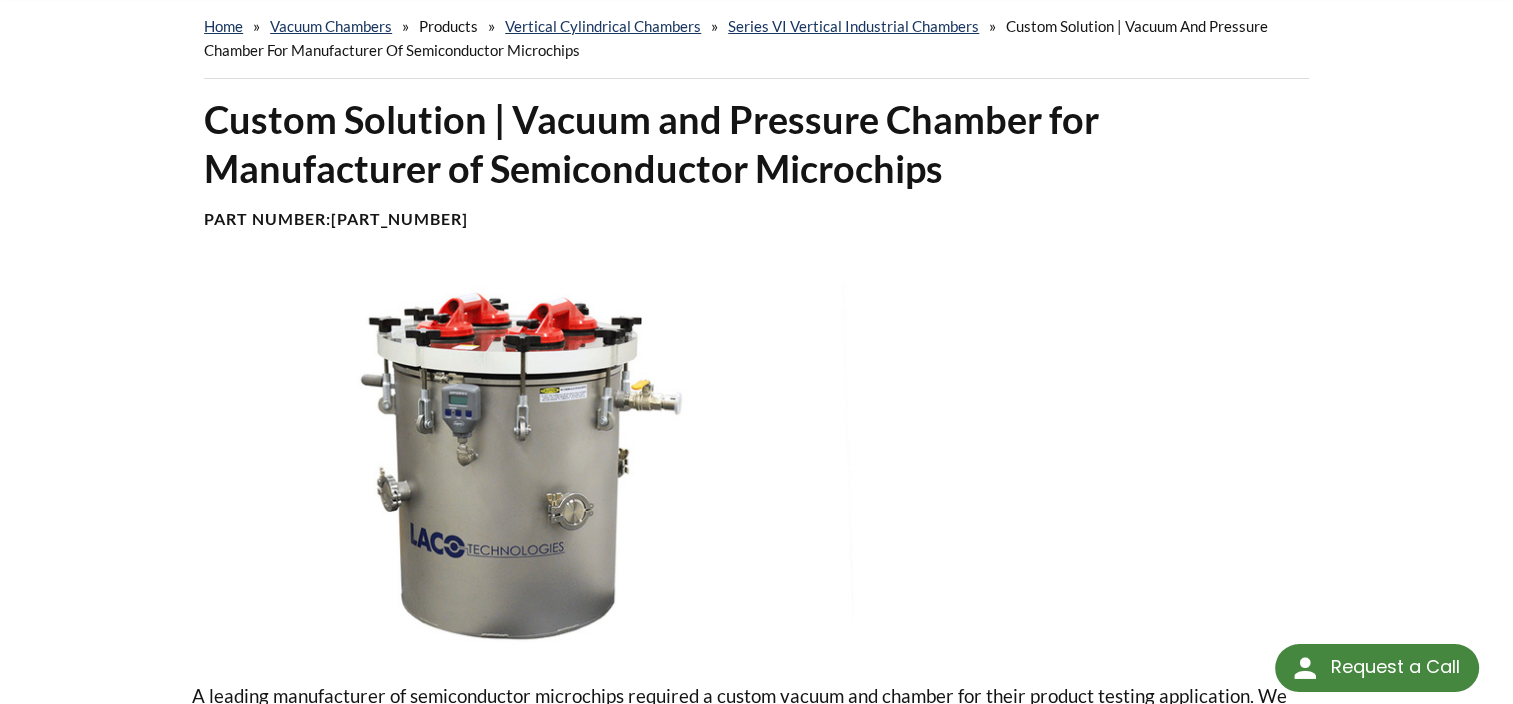 scroll, scrollTop: 0, scrollLeft: 0, axis: both 